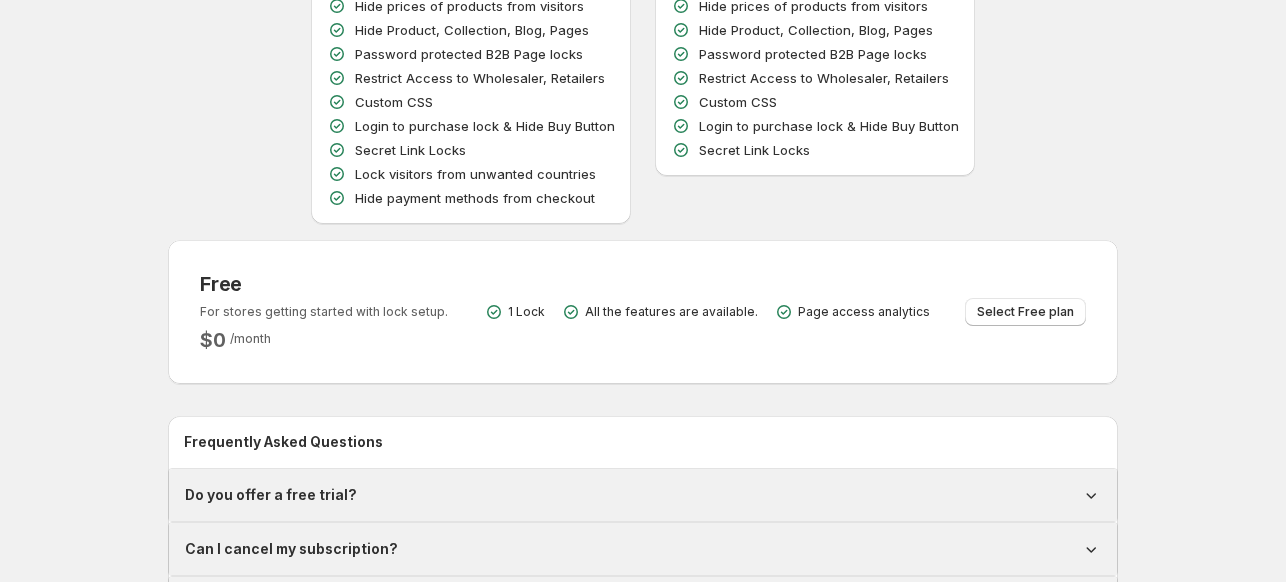 scroll, scrollTop: 500, scrollLeft: 0, axis: vertical 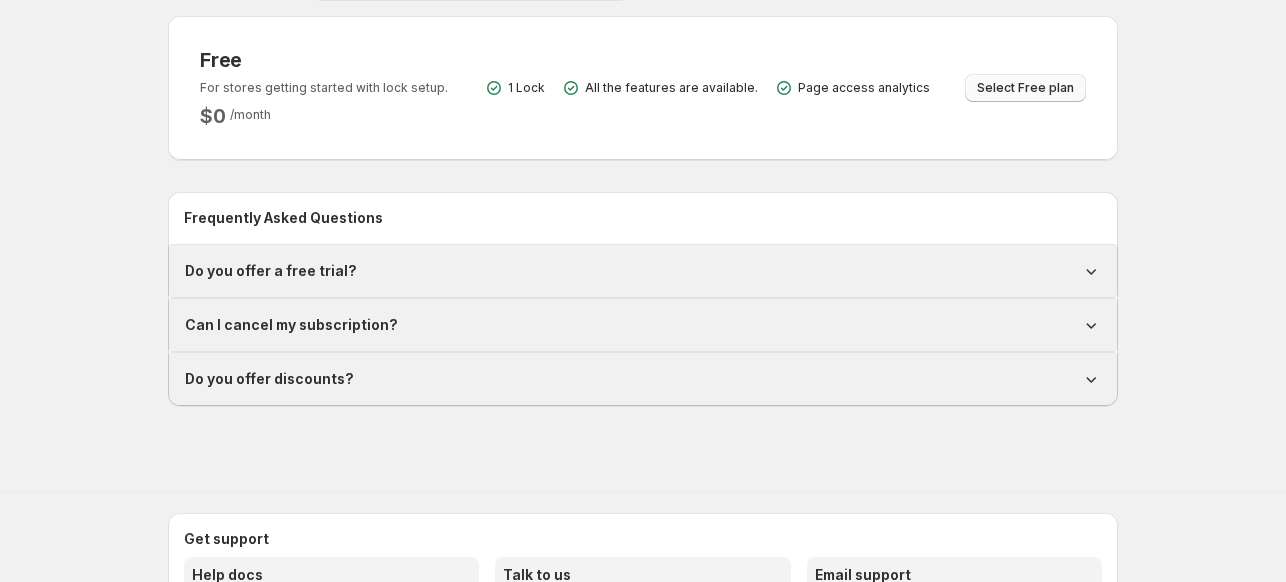 click on "Select Free plan" at bounding box center (1025, 88) 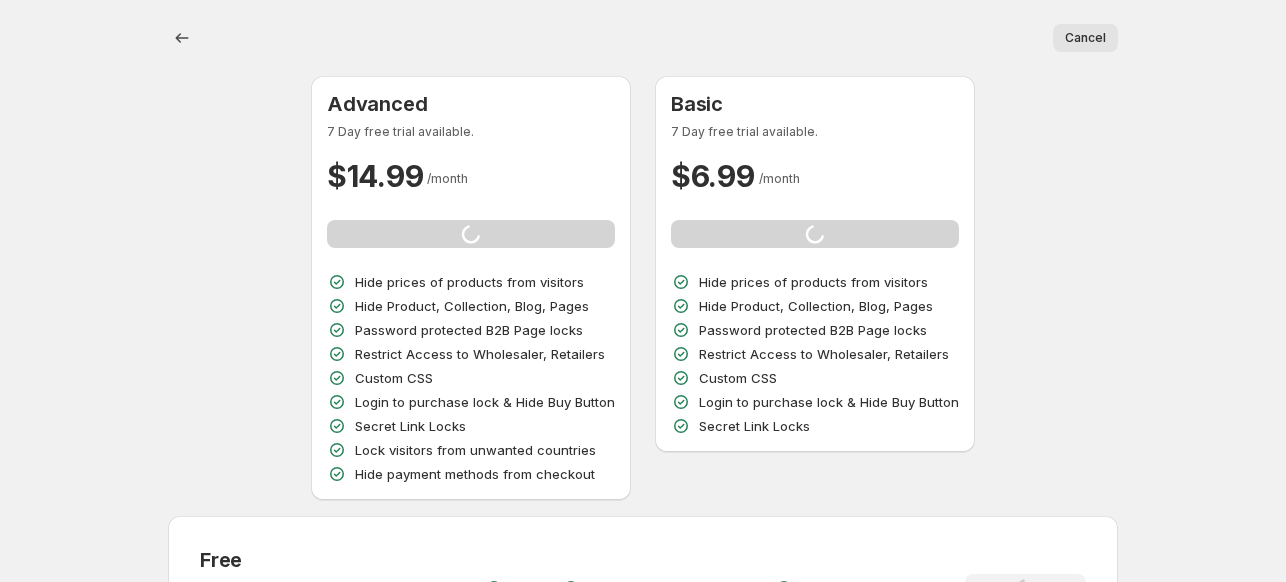 scroll, scrollTop: 300, scrollLeft: 0, axis: vertical 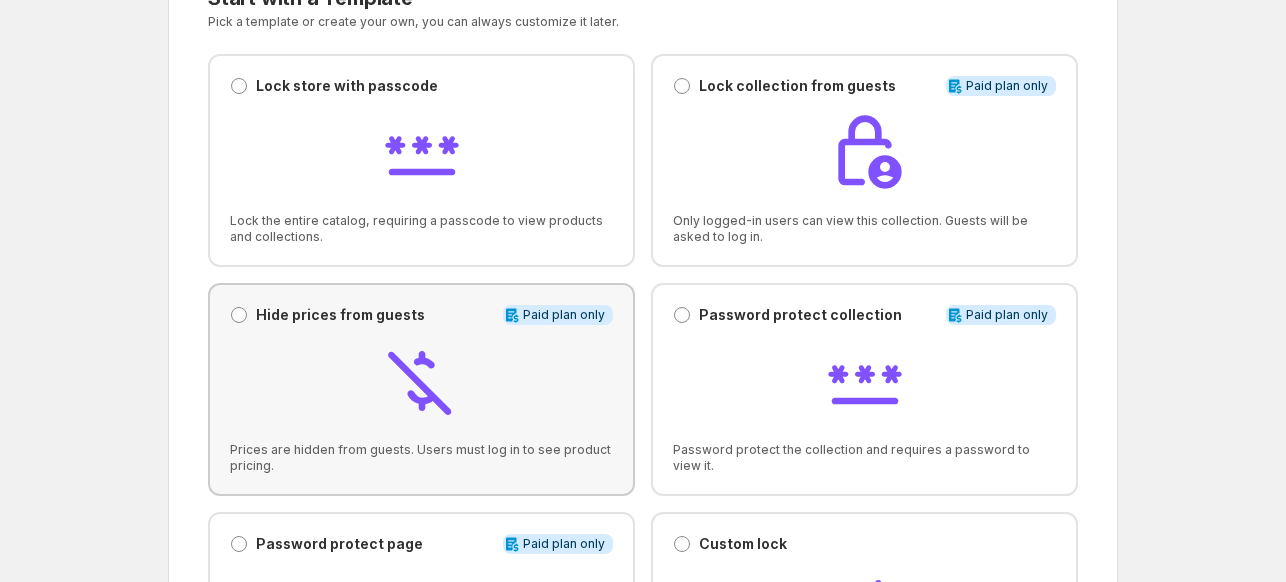click at bounding box center (422, 381) 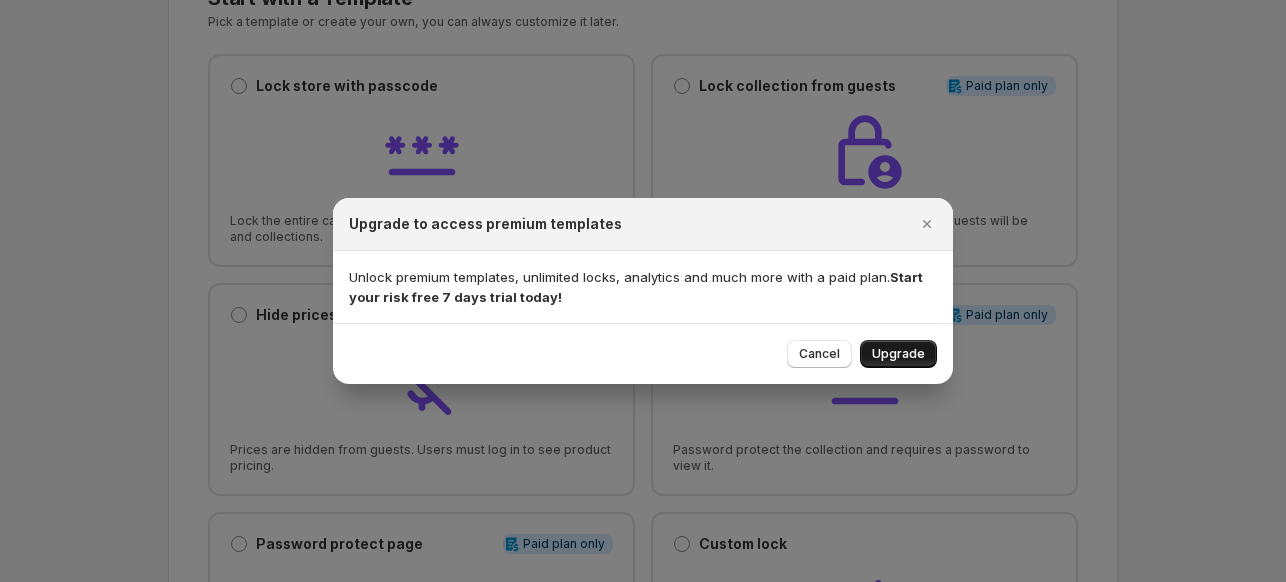 click on "Upgrade" at bounding box center (898, 354) 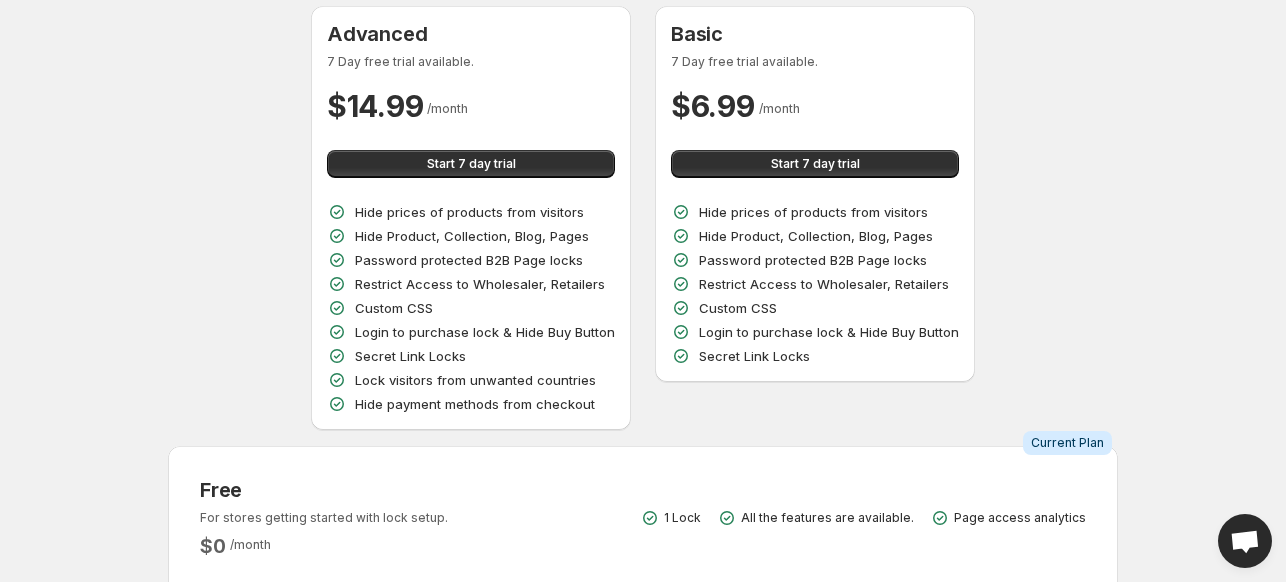 scroll, scrollTop: 0, scrollLeft: 0, axis: both 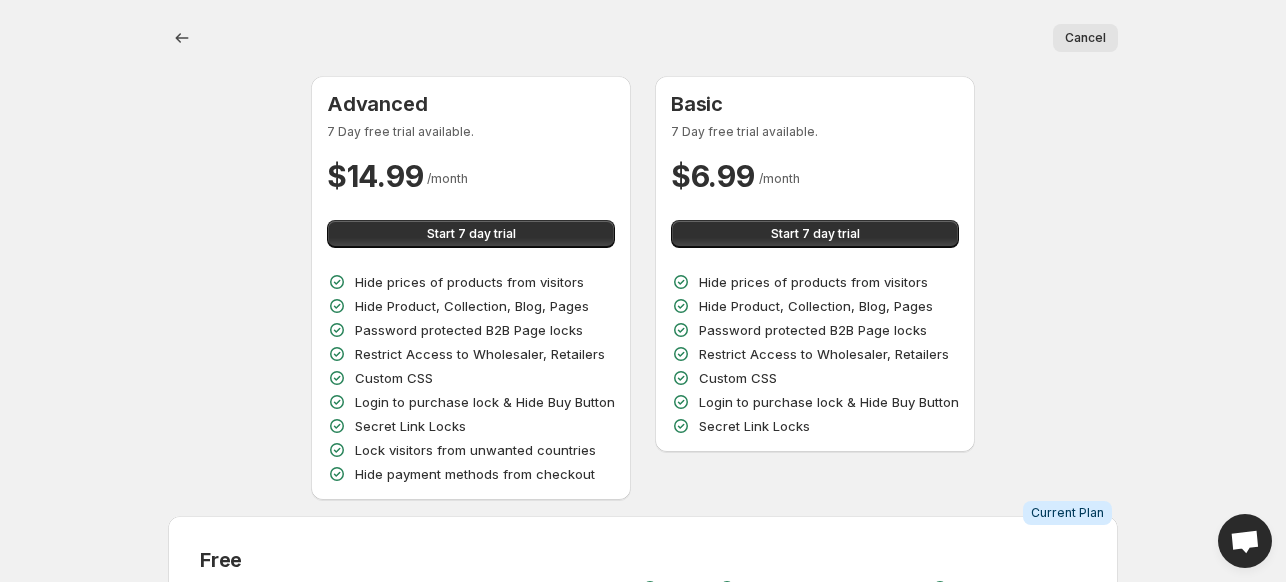 click at bounding box center (1245, 543) 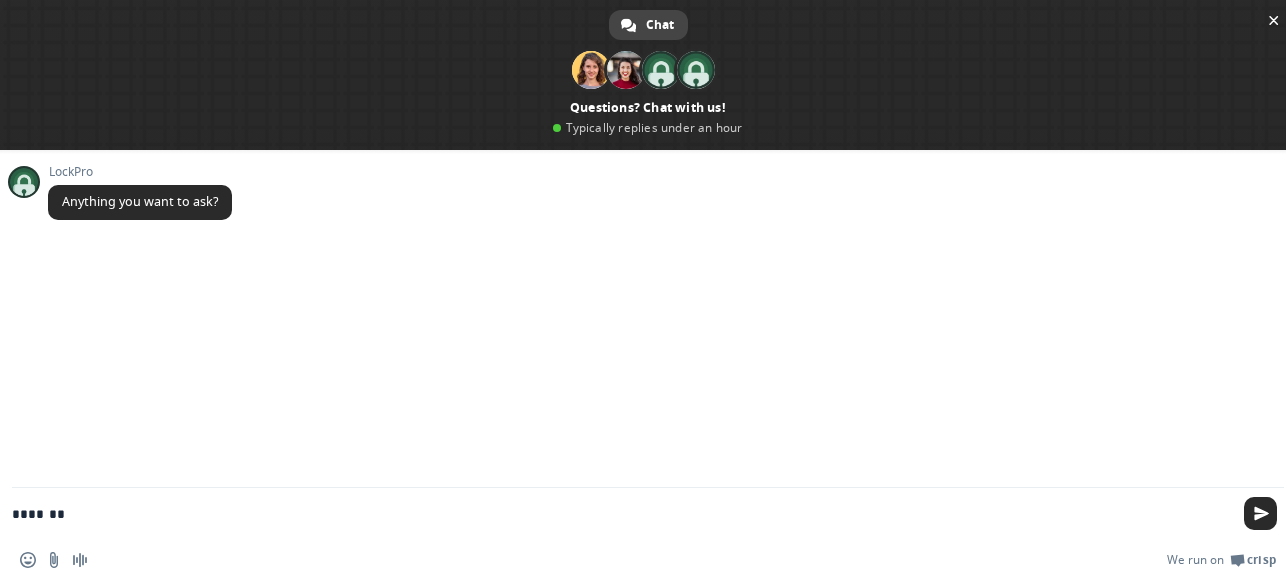 type on "********" 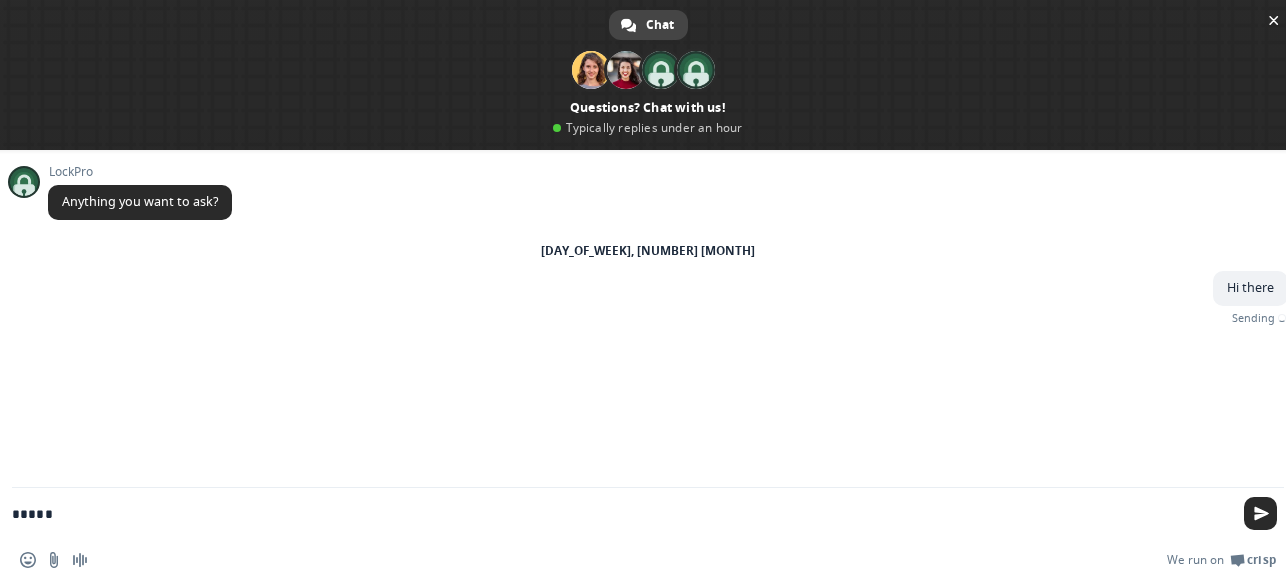 type on "*****" 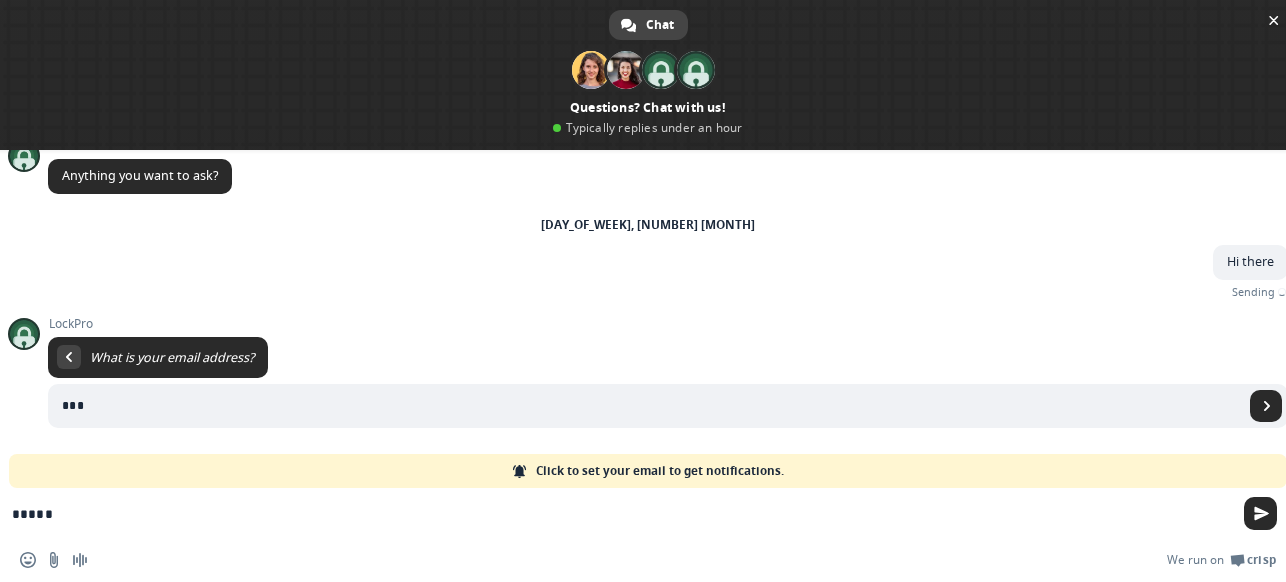 type on "***" 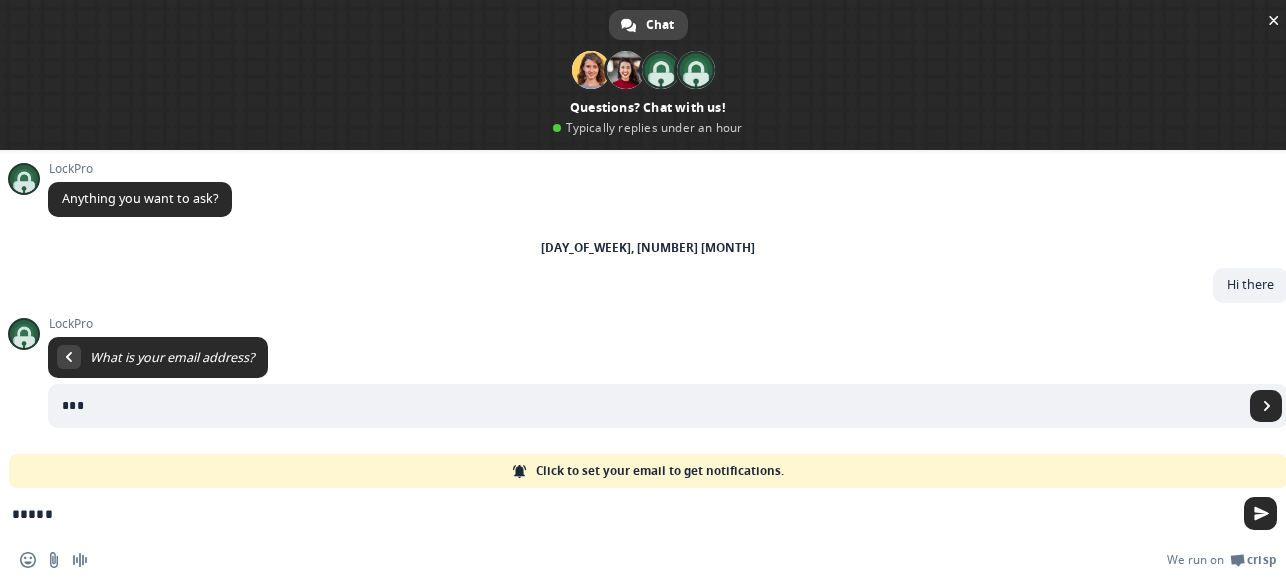 scroll, scrollTop: 4, scrollLeft: 0, axis: vertical 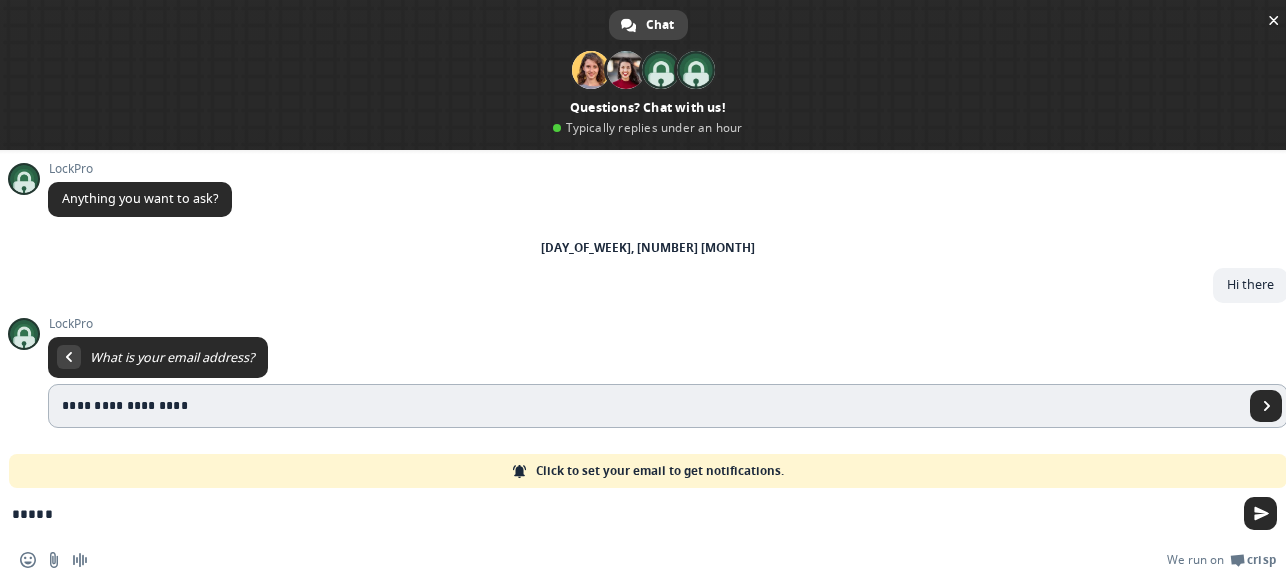click on "**********" at bounding box center [646, 406] 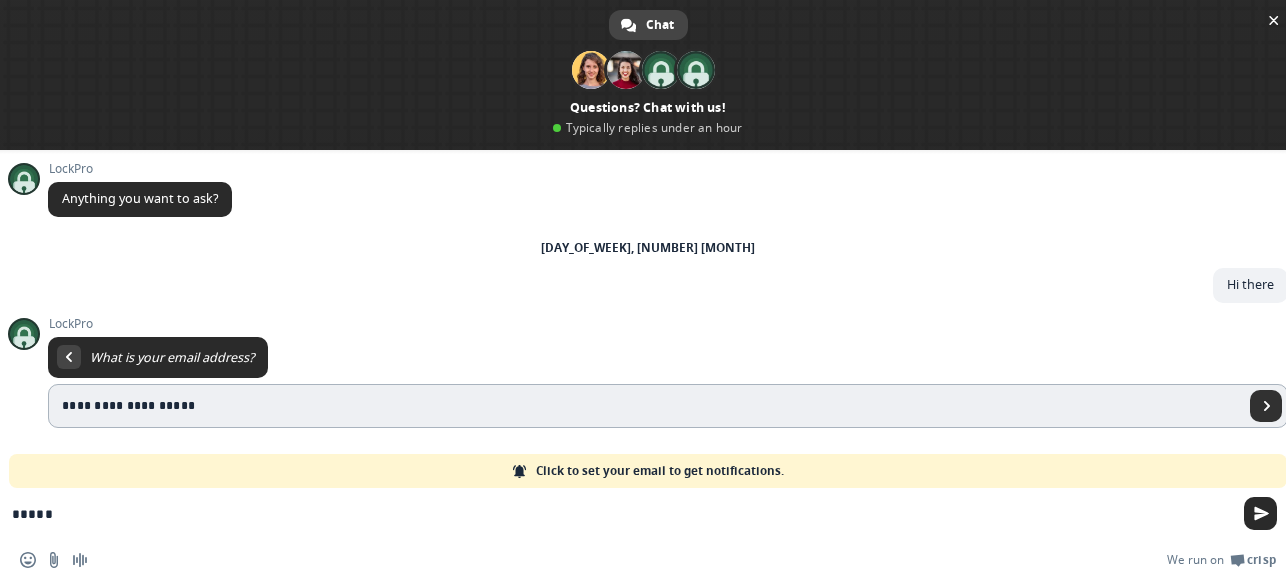 type on "**********" 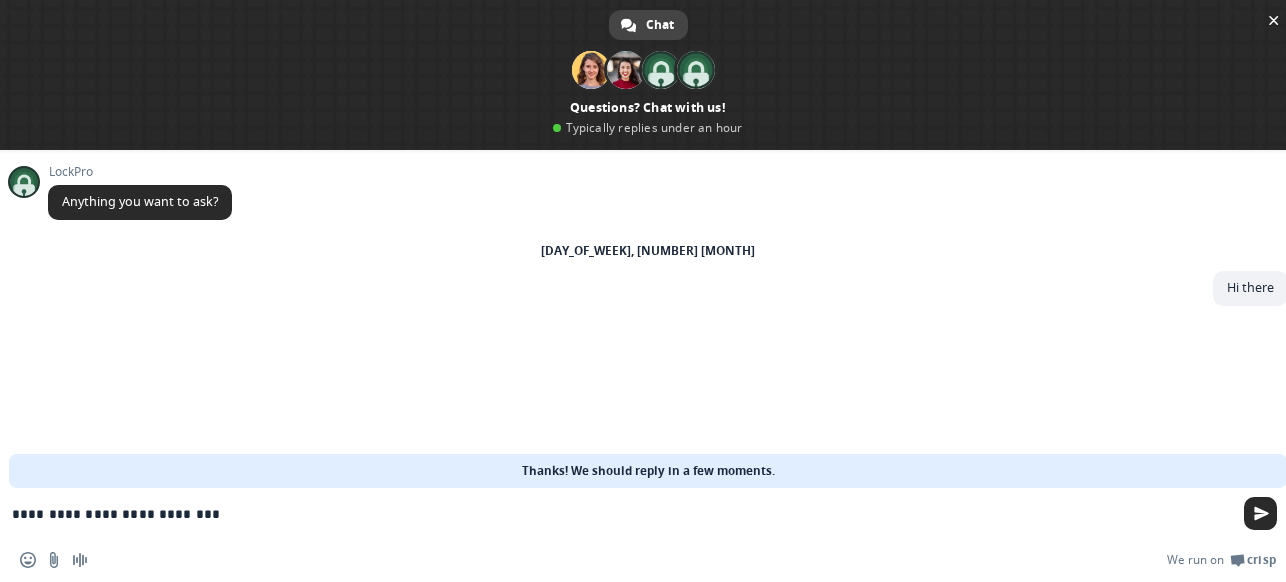 type on "**********" 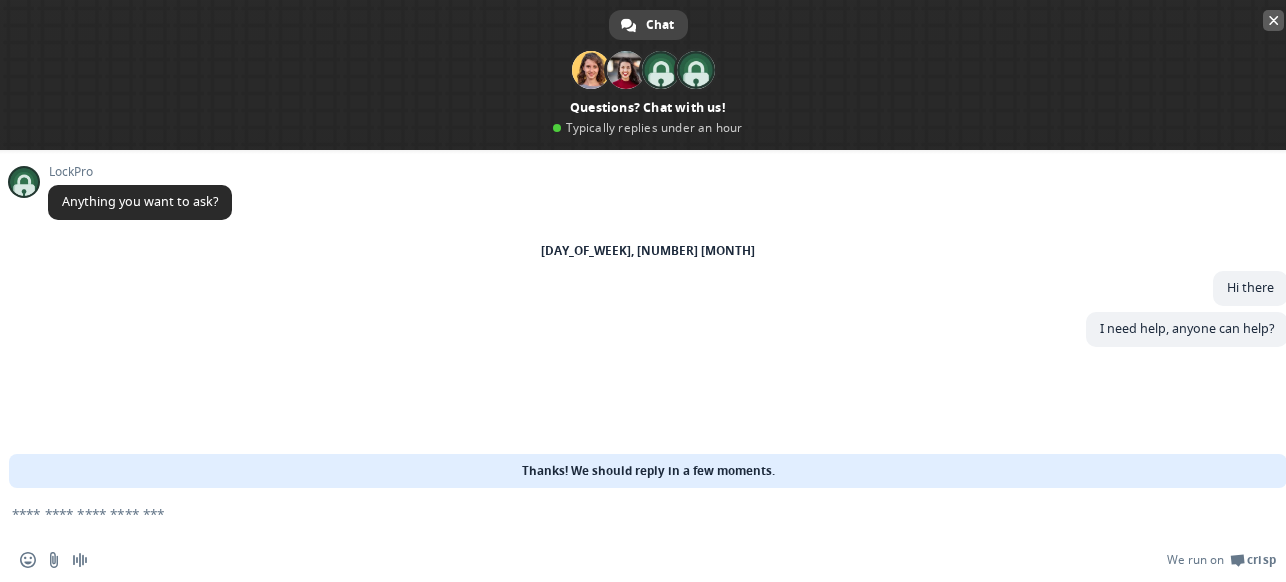 type 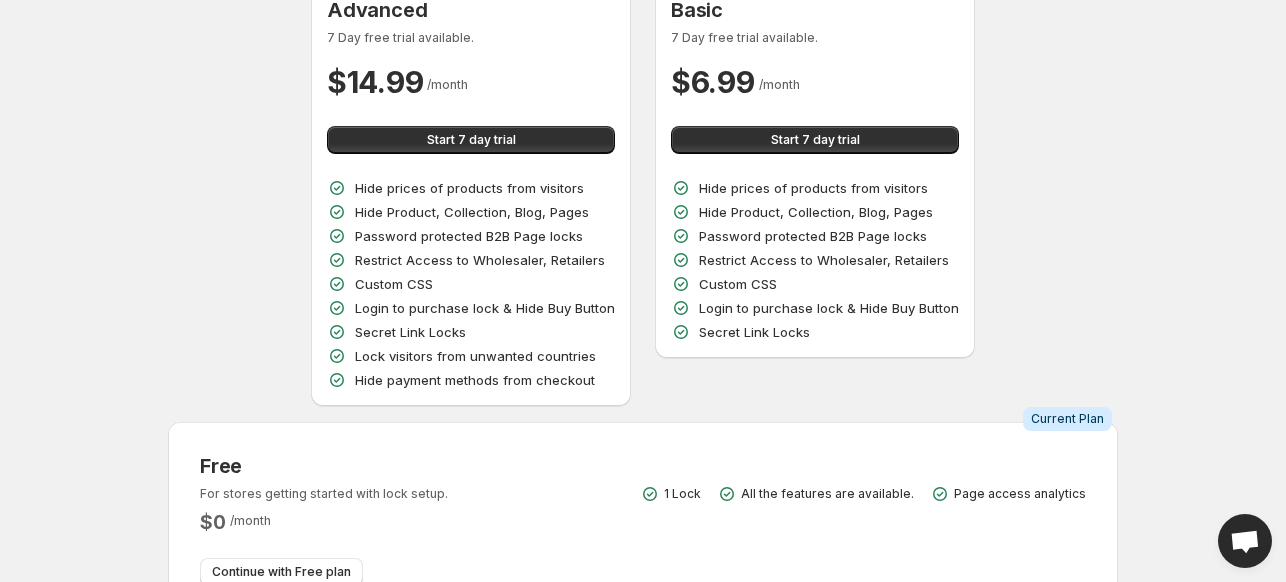scroll, scrollTop: 0, scrollLeft: 0, axis: both 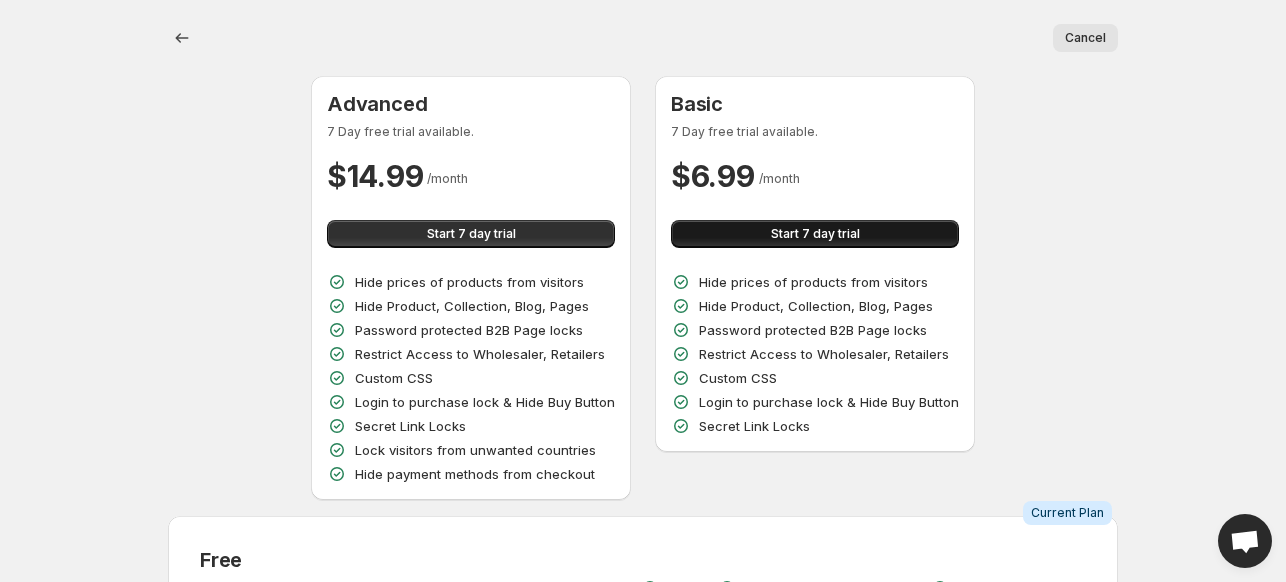 click on "Start 7 day trial" at bounding box center (815, 234) 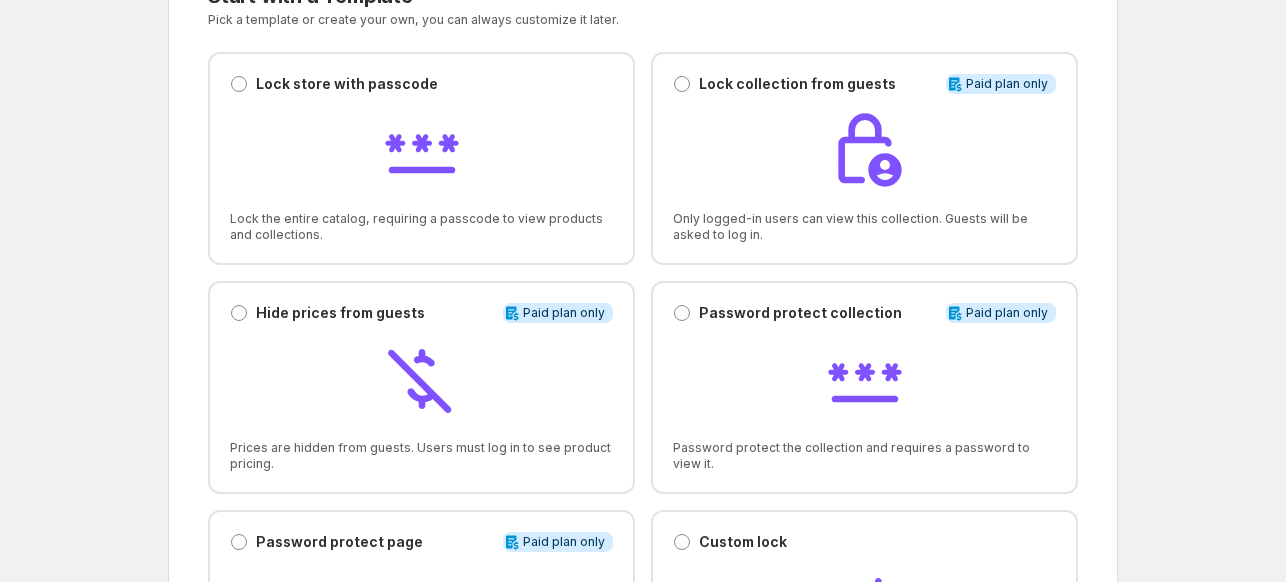 scroll, scrollTop: 0, scrollLeft: 0, axis: both 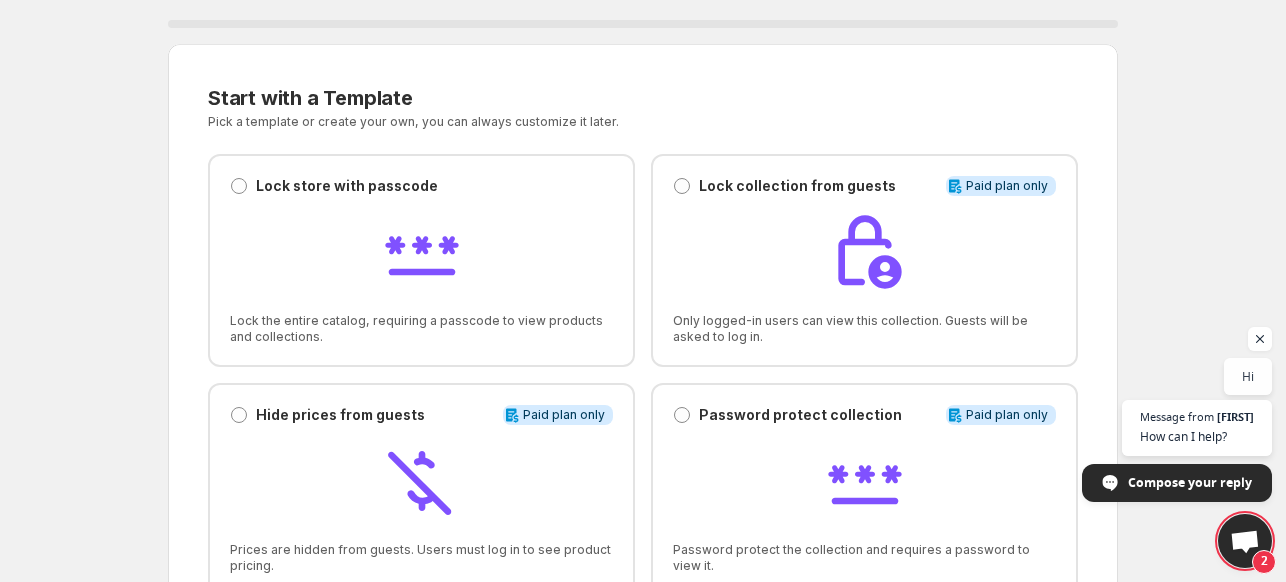 click on "2" at bounding box center [1245, 541] 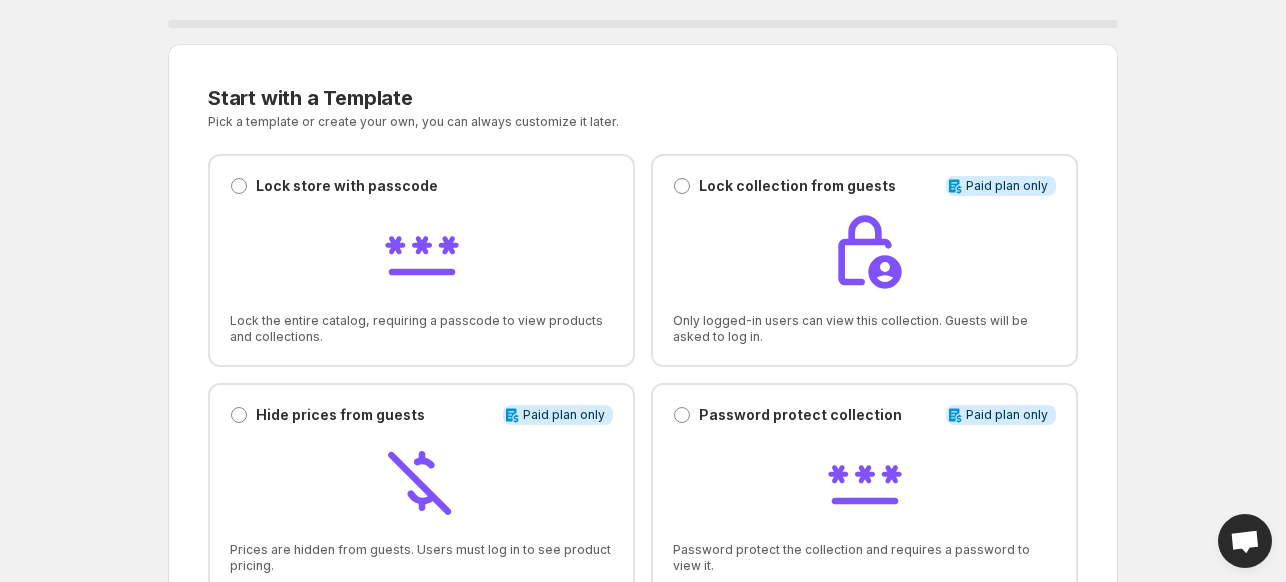 click on "Onboarding 0 % Start with a Template. This page is ready Start with a Template Pick a template or create your own, you can always customize it later. Lock store with passcode Lock store with passcode Lock the entire catalog, requiring a passcode to view products and collections. Lock collection from guests Lock collection from guests Info Paid plan only Only logged-in users can view this collection. Guests will be asked to log in. Hide prices from guests Hide prices from guests Info Paid plan only Prices are hidden from guests. Users must log in to see product pricing. Password protect collection Password protect collection Info Paid plan only Password protect the collection and requires a password to view it. Password protect page Password protect page Info Paid plan only Password protect the page and requires a password to view it. Custom lock Custom lock Start from scratch and customize it your way. Continue Get support Help docs Learn how to use LockPro with our comprehensive help documentation. Chat Hi" at bounding box center [643, 291] 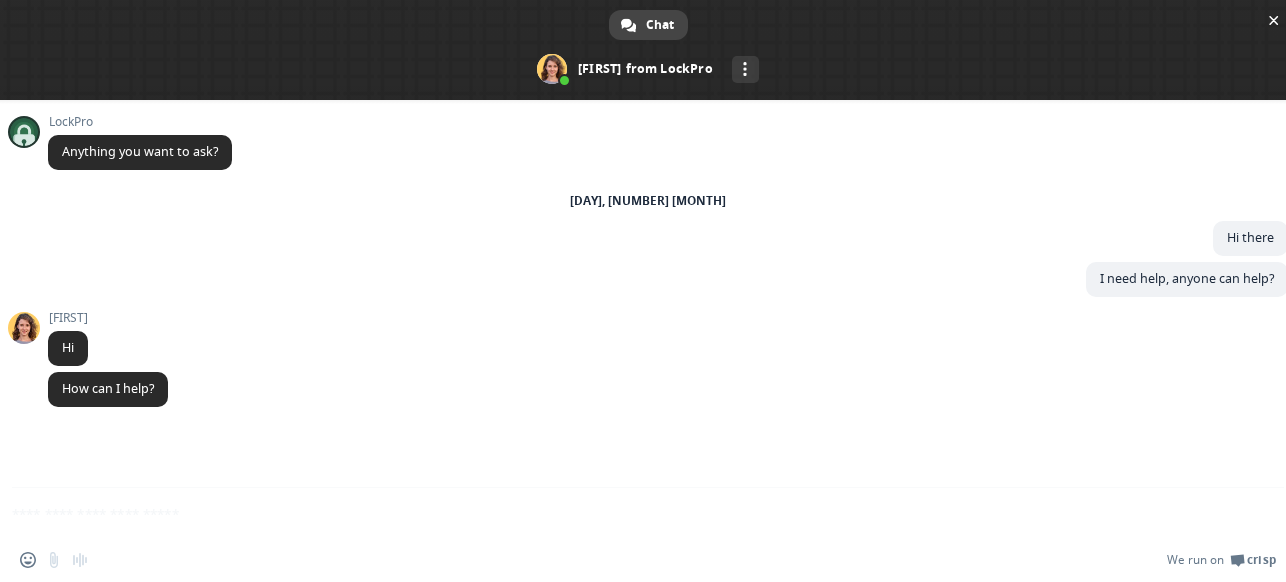 click on "Network offline. Reconnecting... No messages can be received or sent for now. LockPro Anything you want to ask? [DAY], [NUMBER] [MONTH] Hi there 5 minutes ago I need help, anyone can help? 5 minutes ago [FIRST] Hi 3 minutes ago [FIRST] How can I help? 3 minutes ago Send a file Insert an emoji Send a file Audio message We run on Crisp" at bounding box center (648, 341) 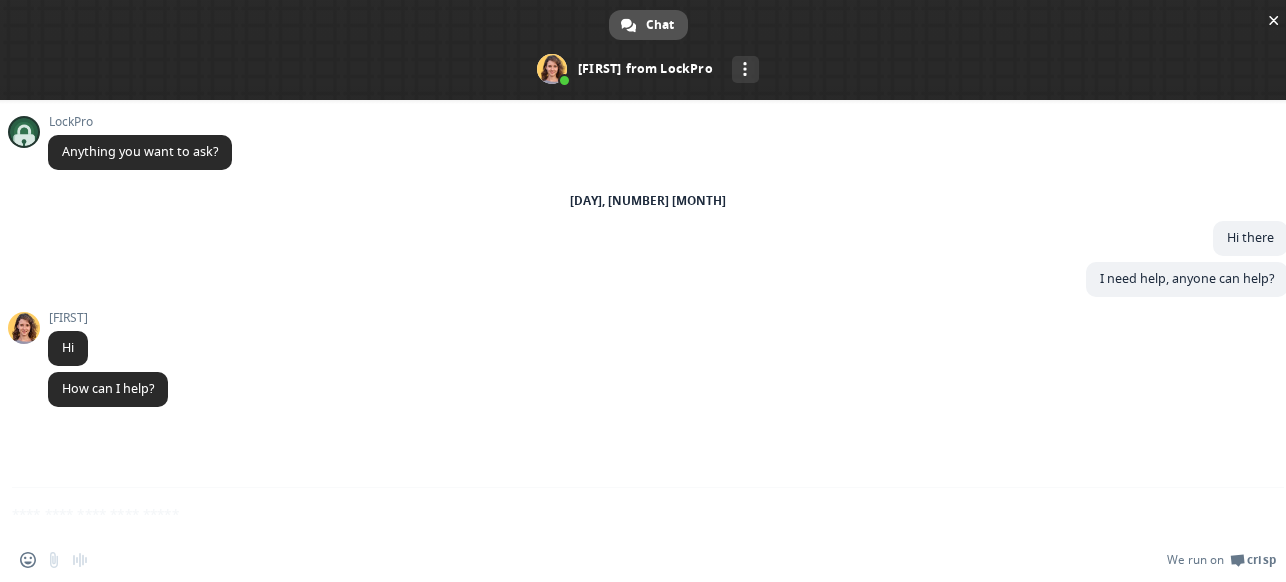 click on "Chat" at bounding box center (660, 25) 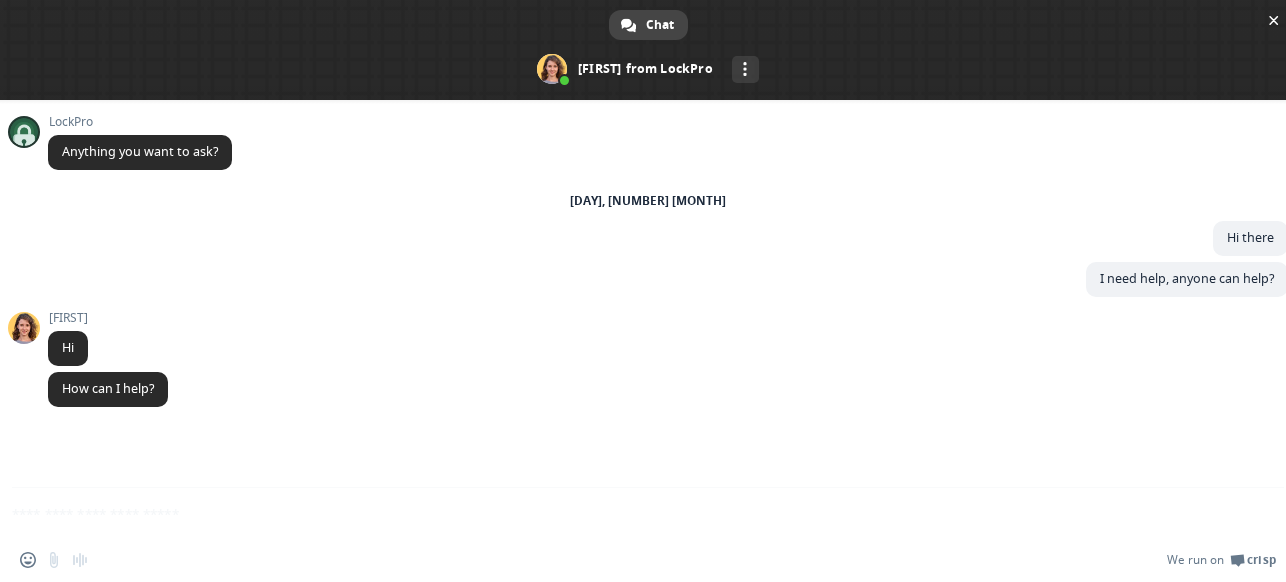 click on "LockPro Anything you want to ask? [DAY], [NUMBER] [MONTH] Hi there 5 minutes ago I need help, anyone can help? 5 minutes ago [FIRST] Hi 3 minutes ago [FIRST] How can I help? 3 minutes ago" at bounding box center (648, 294) 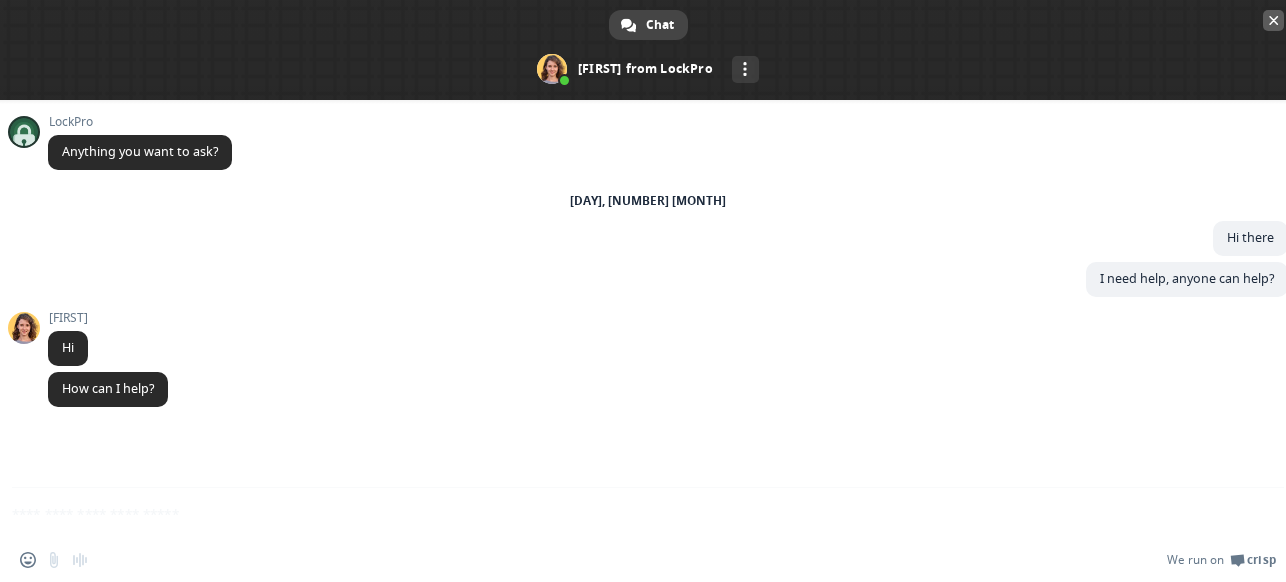 click at bounding box center (1274, 20) 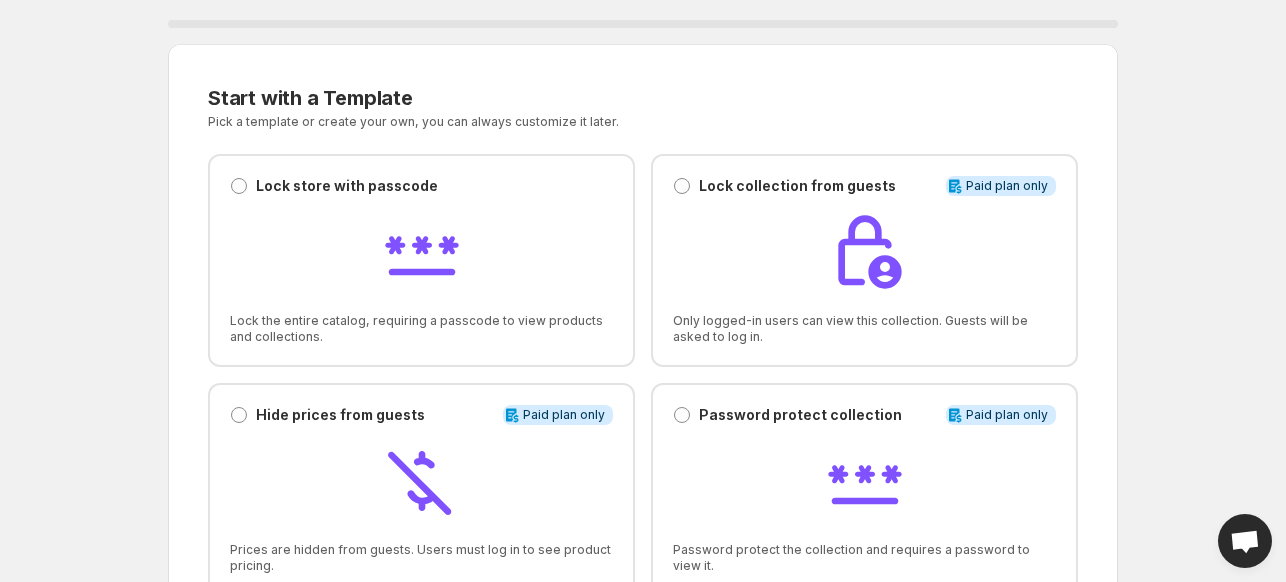 click at bounding box center (1245, 543) 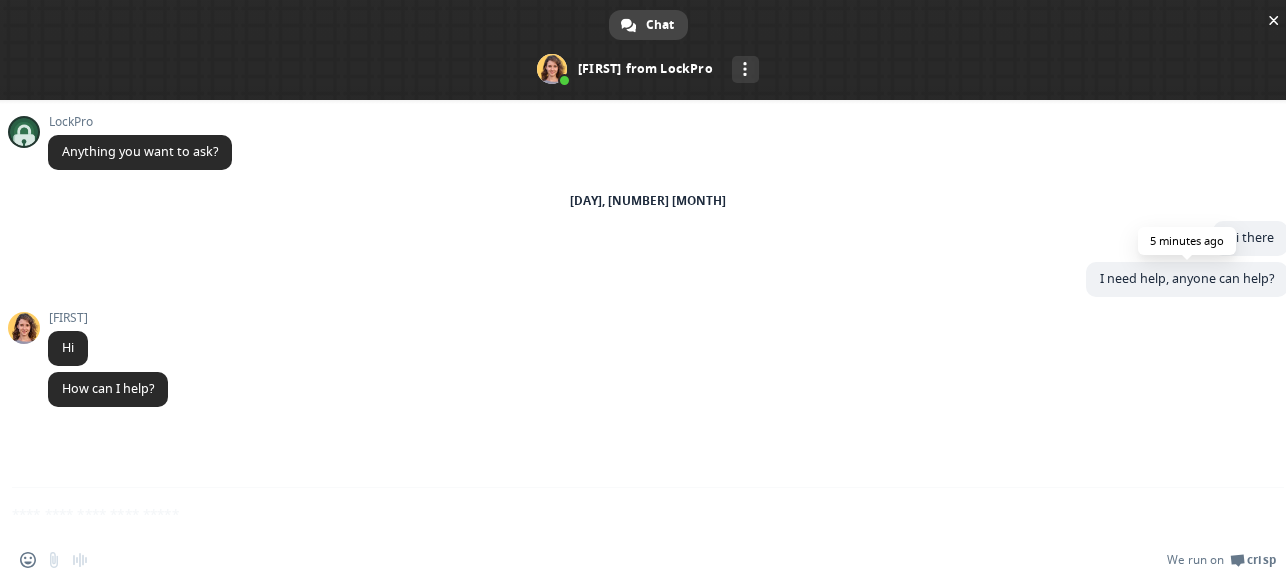 click on "I need help, anyone can help?" at bounding box center (1187, 278) 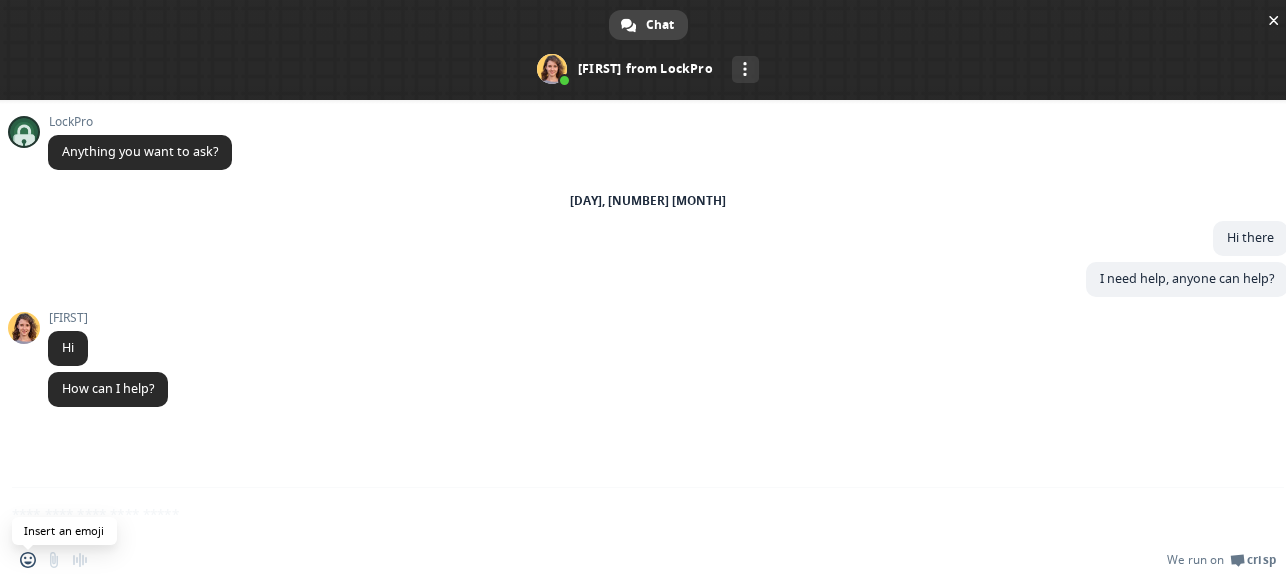 click on "Insert an emoji Send a file Audio message We run on Crisp" at bounding box center [648, 560] 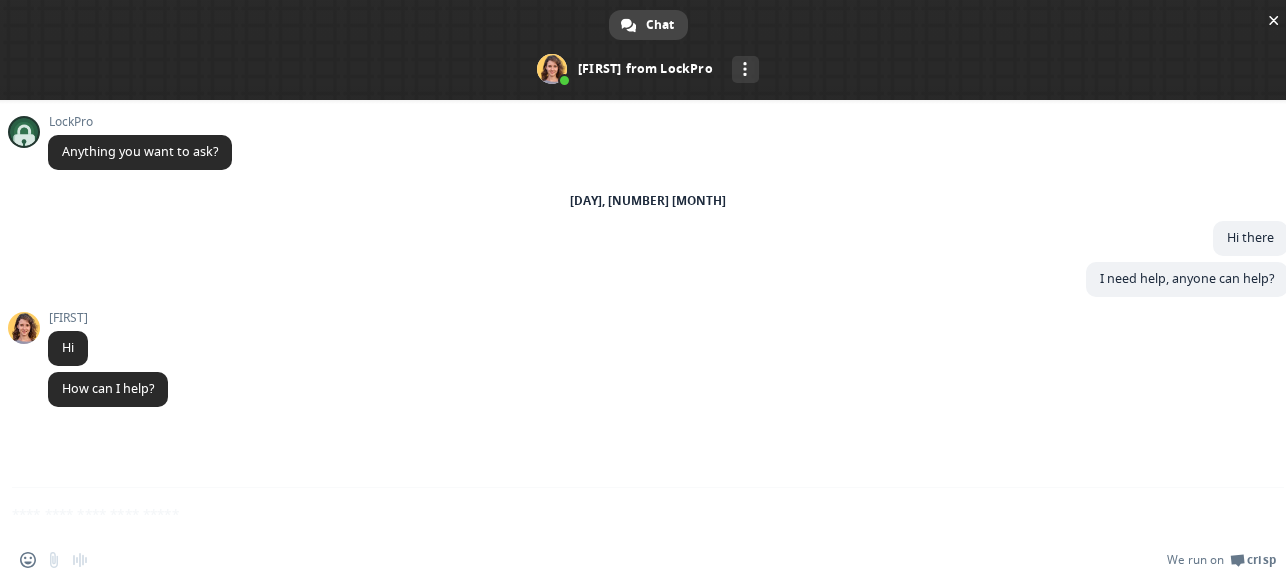 click on "Network offline. Reconnecting... No messages can be received or sent for now. LockPro Anything you want to ask? [DAY], [NUMBER] [MONTH] Hi there 5 minutes ago I need help, anyone can help? 5 minutes ago [FIRST] Hi 3 minutes ago [FIRST] How can I help? 3 minutes ago Send a file Insert an emoji Send a file Audio message We run on Crisp" at bounding box center [648, 341] 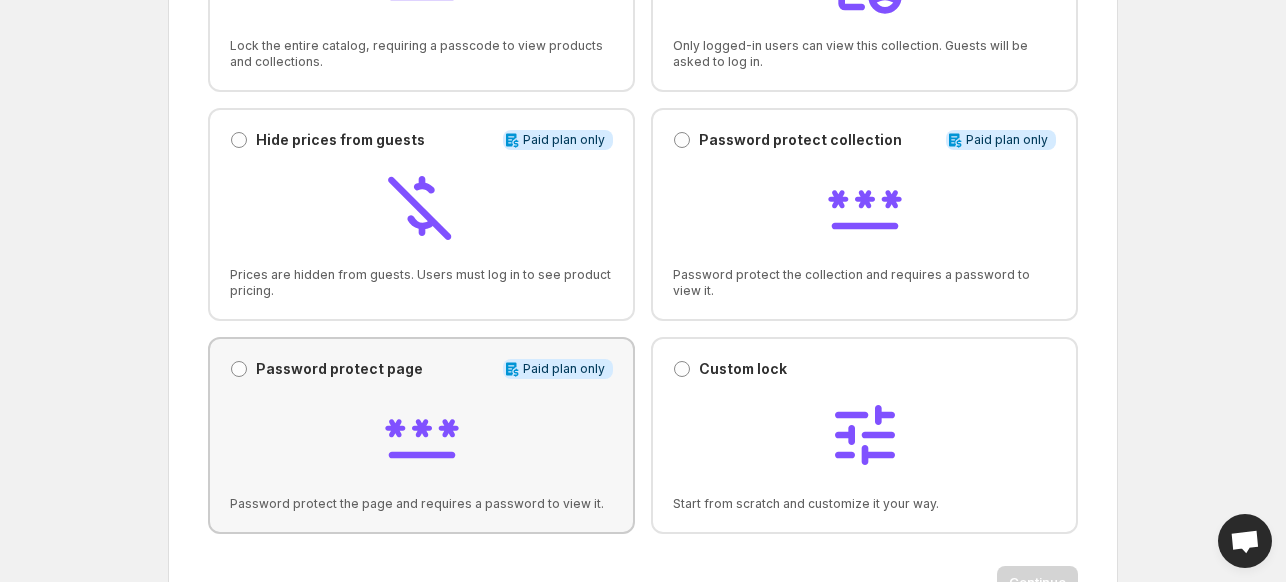 scroll, scrollTop: 200, scrollLeft: 0, axis: vertical 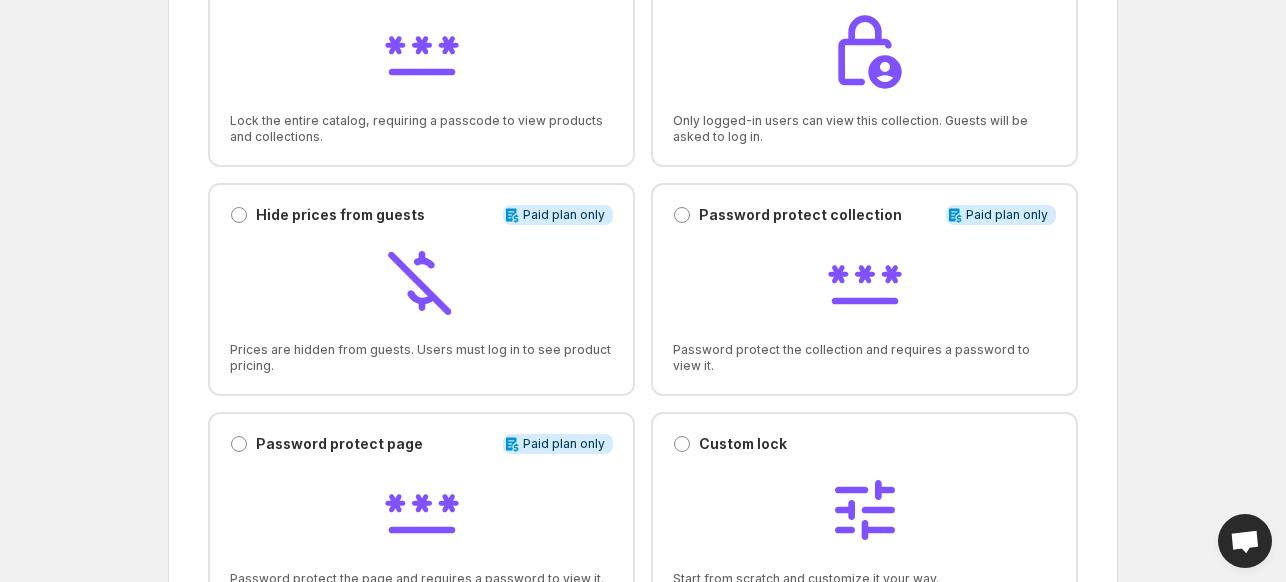 click at bounding box center (1245, 543) 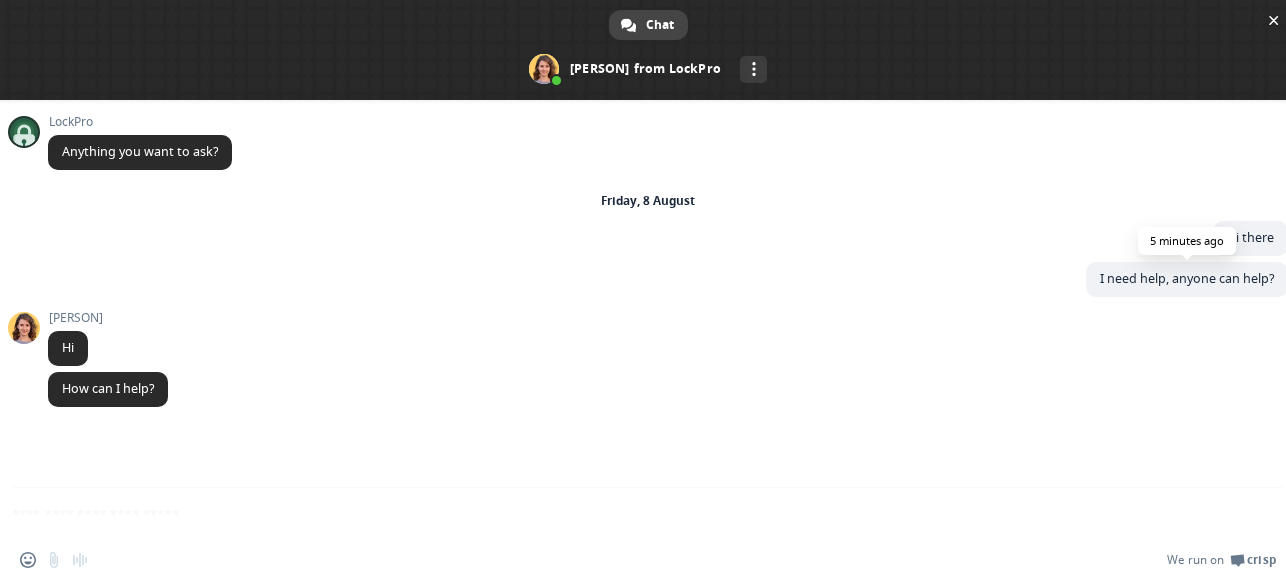 click on "I need help, anyone can help?" at bounding box center (1187, 278) 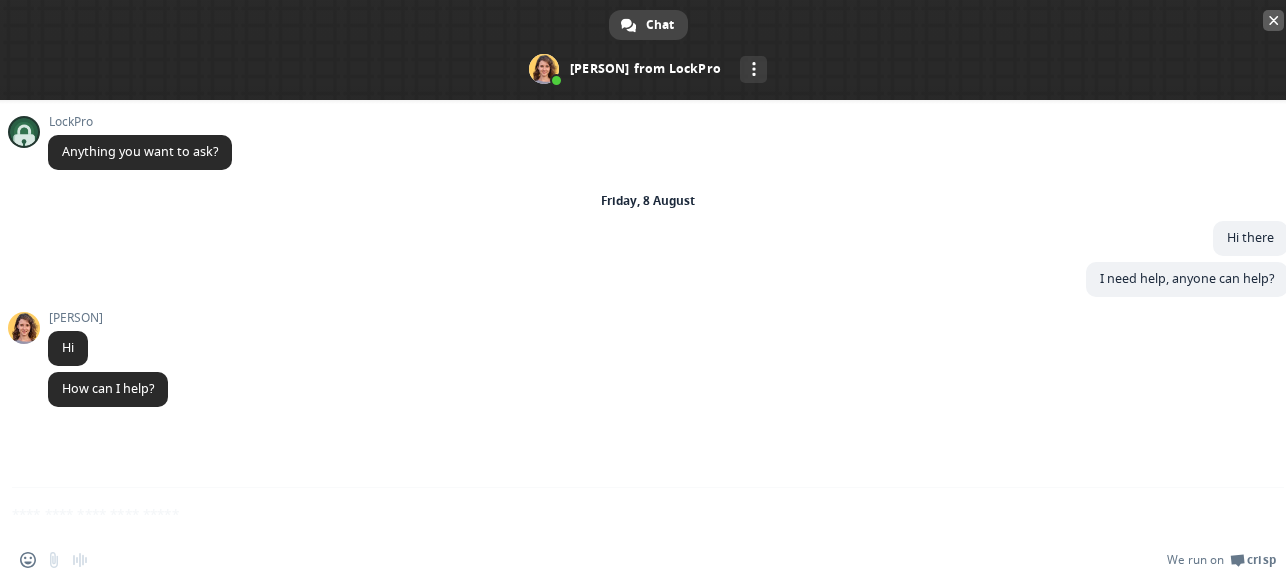 click at bounding box center (1274, 20) 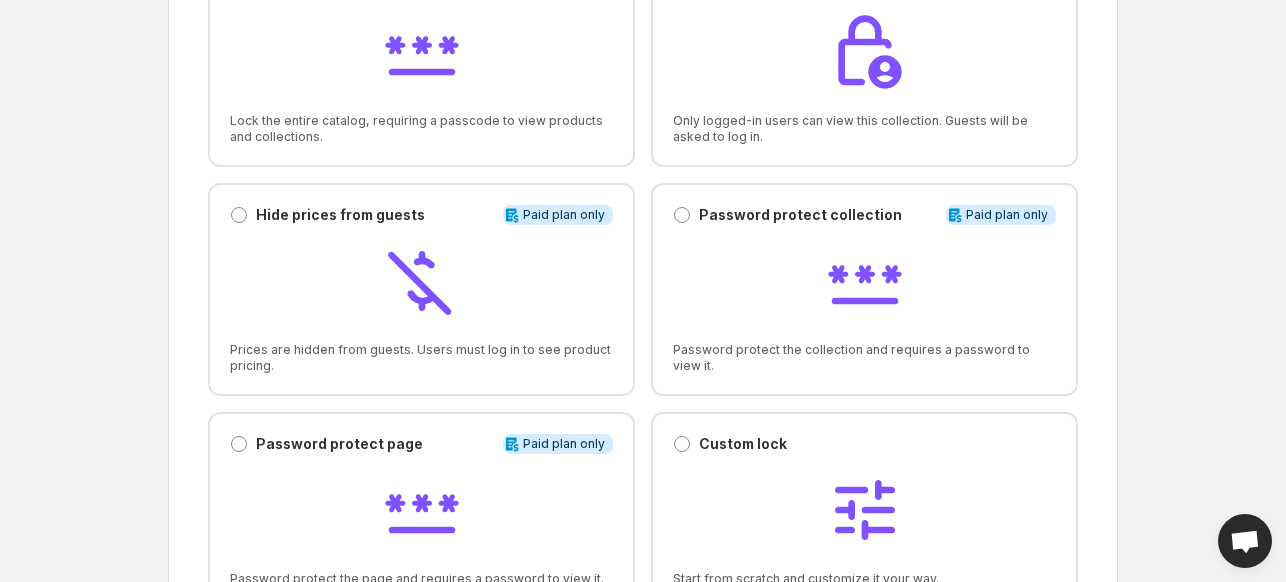 click at bounding box center (1245, 543) 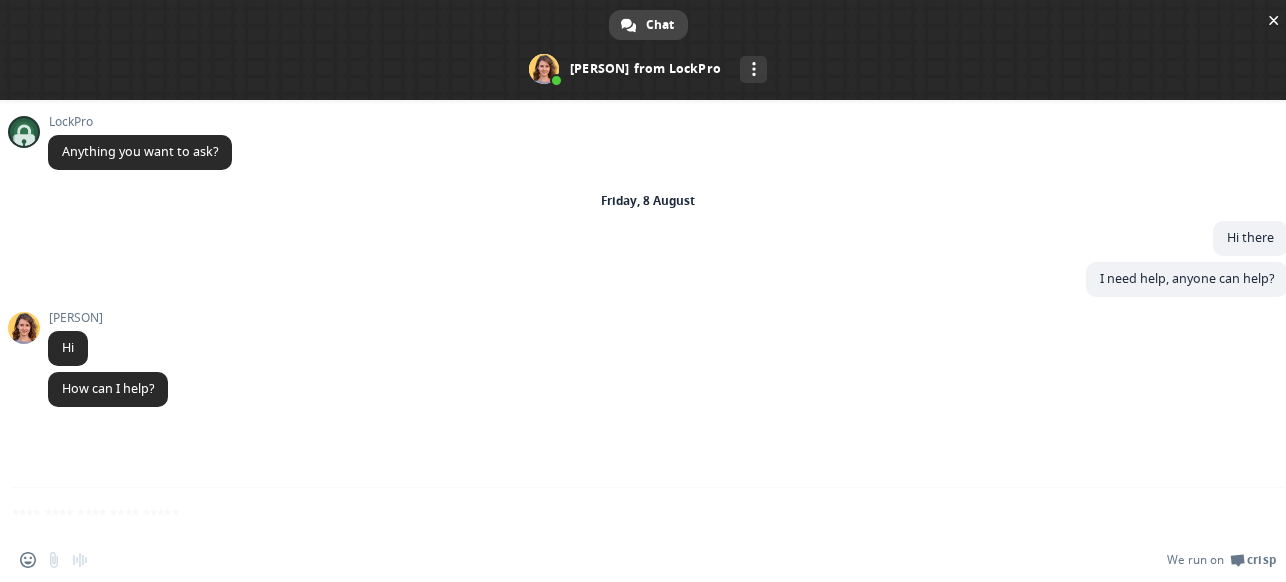 click on "Insert an emoji Send a file Audio message We run on Crisp" at bounding box center [648, 560] 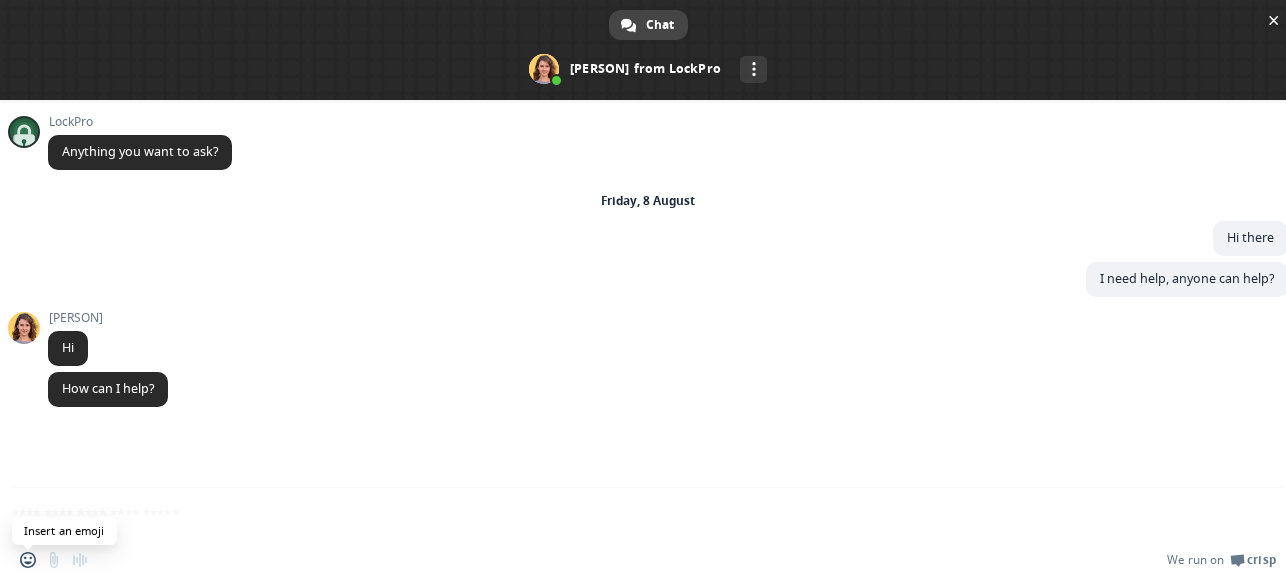 click at bounding box center [28, 560] 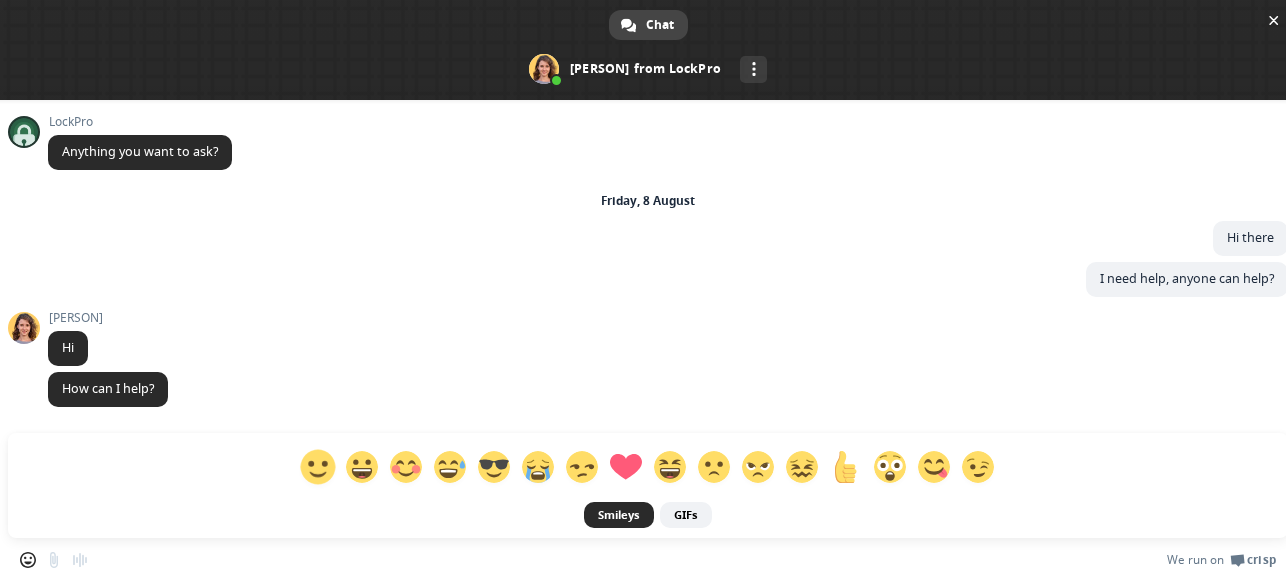 click at bounding box center [648, 467] 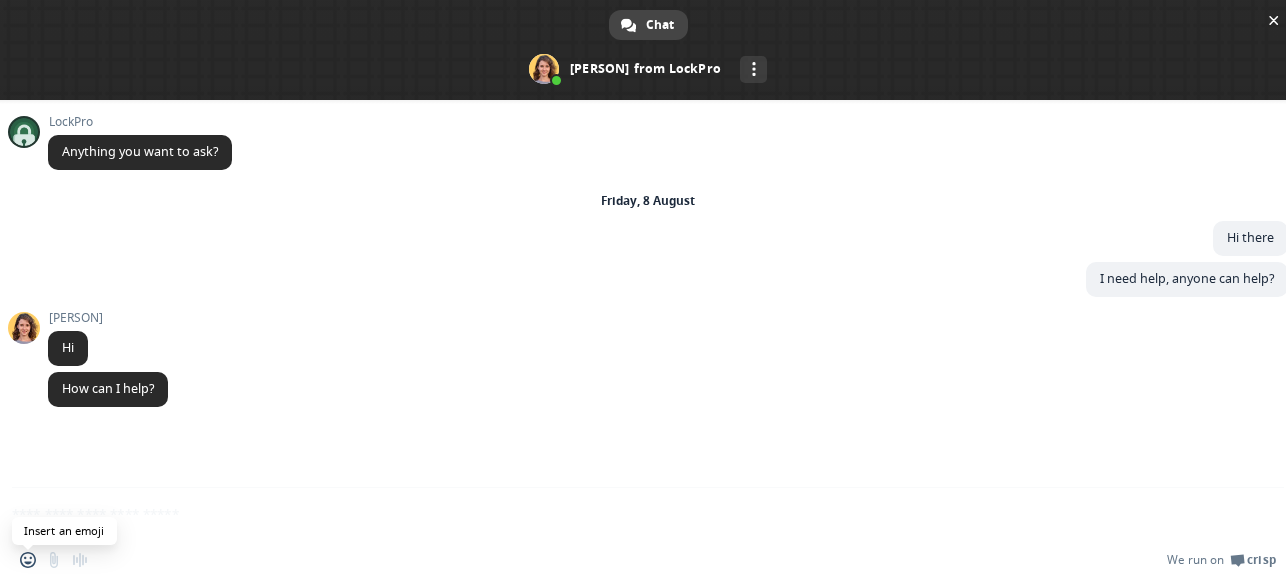 click at bounding box center [28, 560] 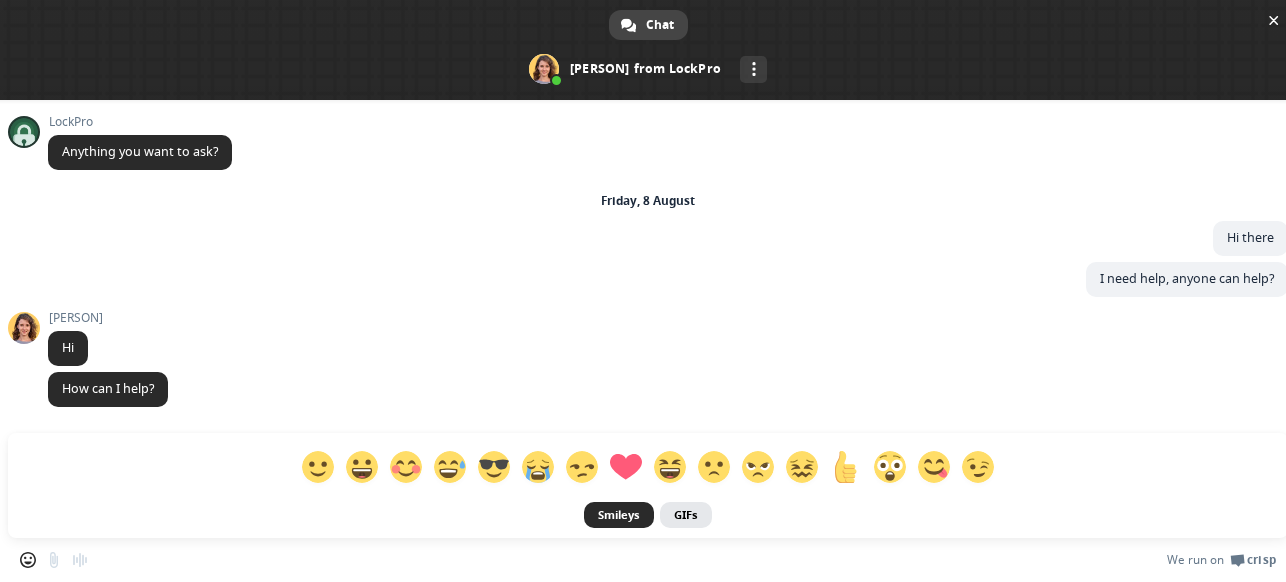 click on "GIFs" at bounding box center (686, 515) 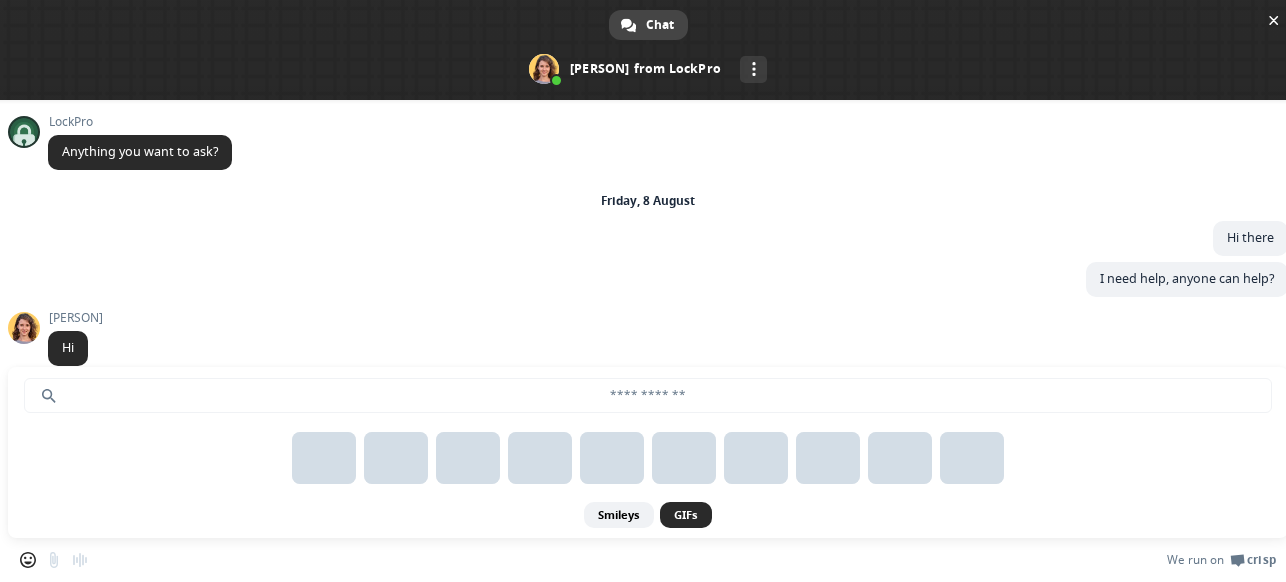click on "Smileys GIFs" at bounding box center [648, 319] 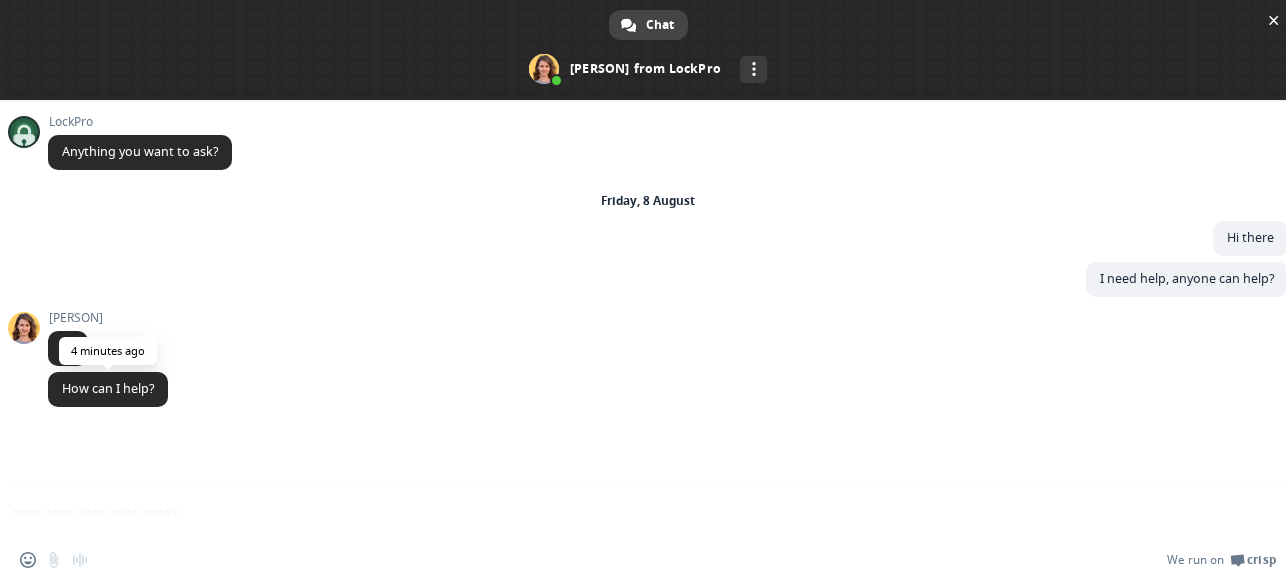 click on "How can I help?" at bounding box center [108, 389] 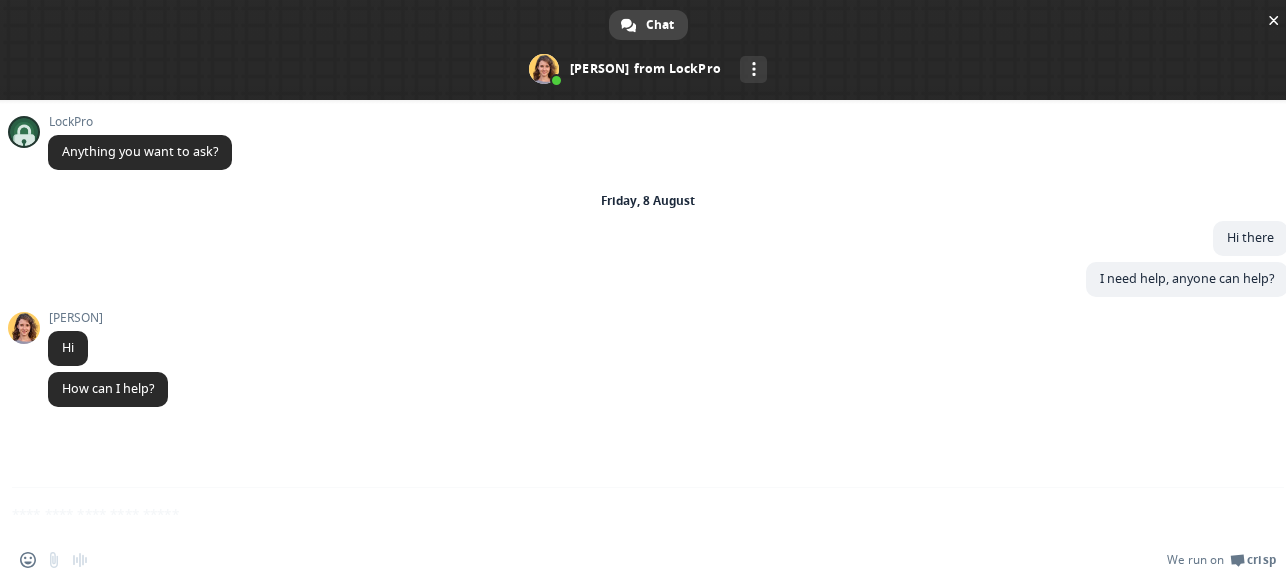 click on "Insert an emoji Send a file Audio message" at bounding box center [59, 560] 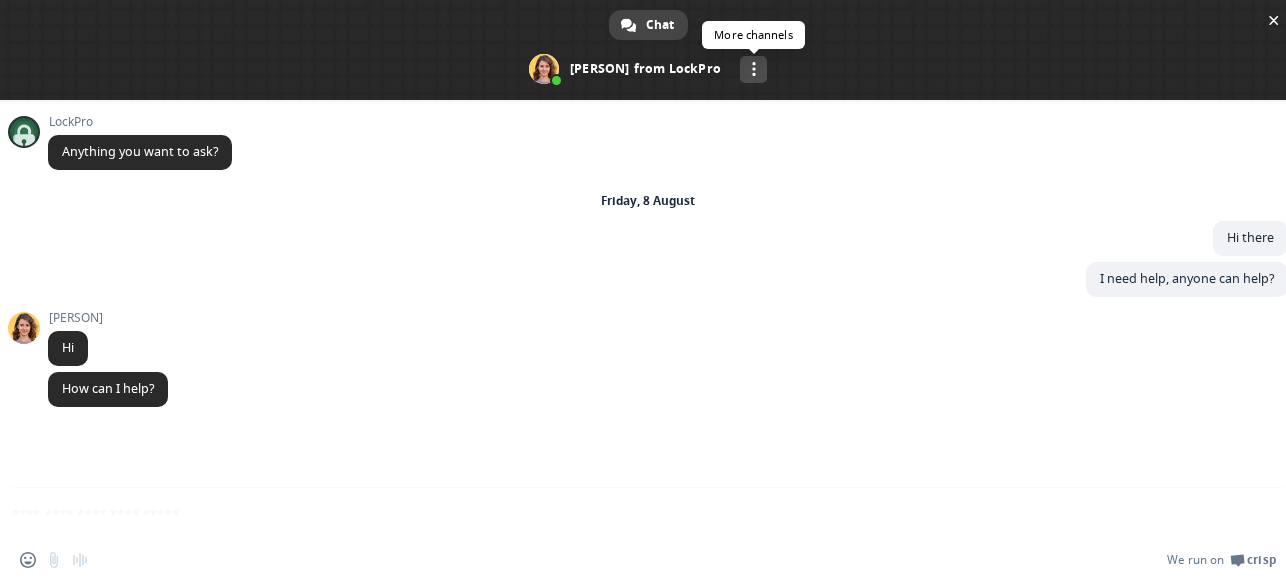 click on "More channels" at bounding box center [753, 69] 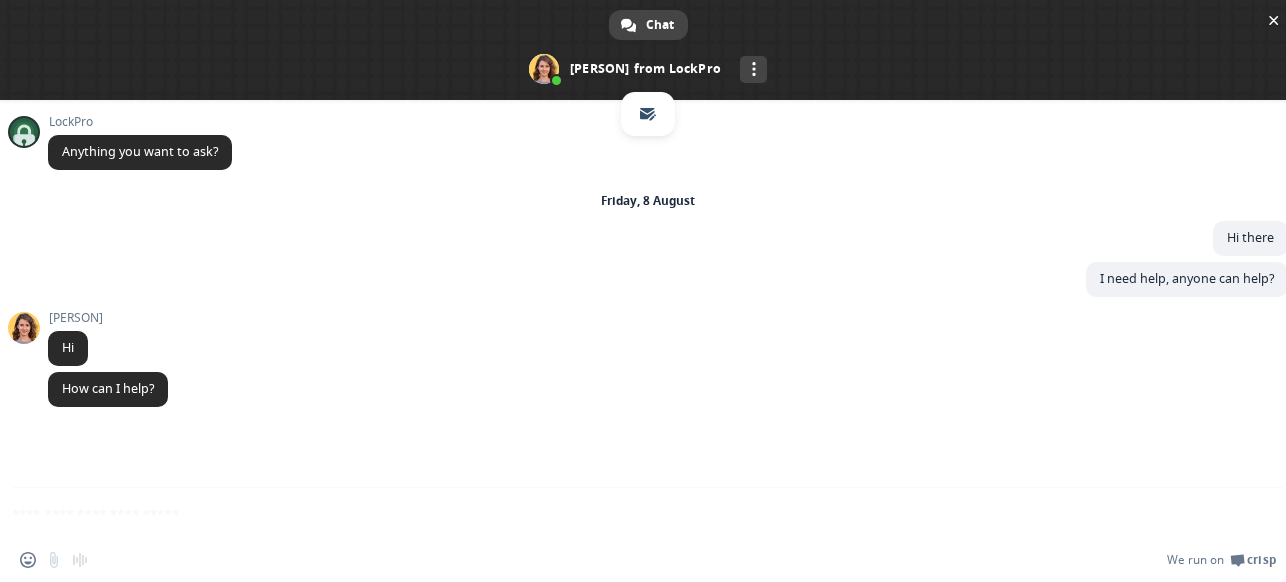 click at bounding box center (648, 114) 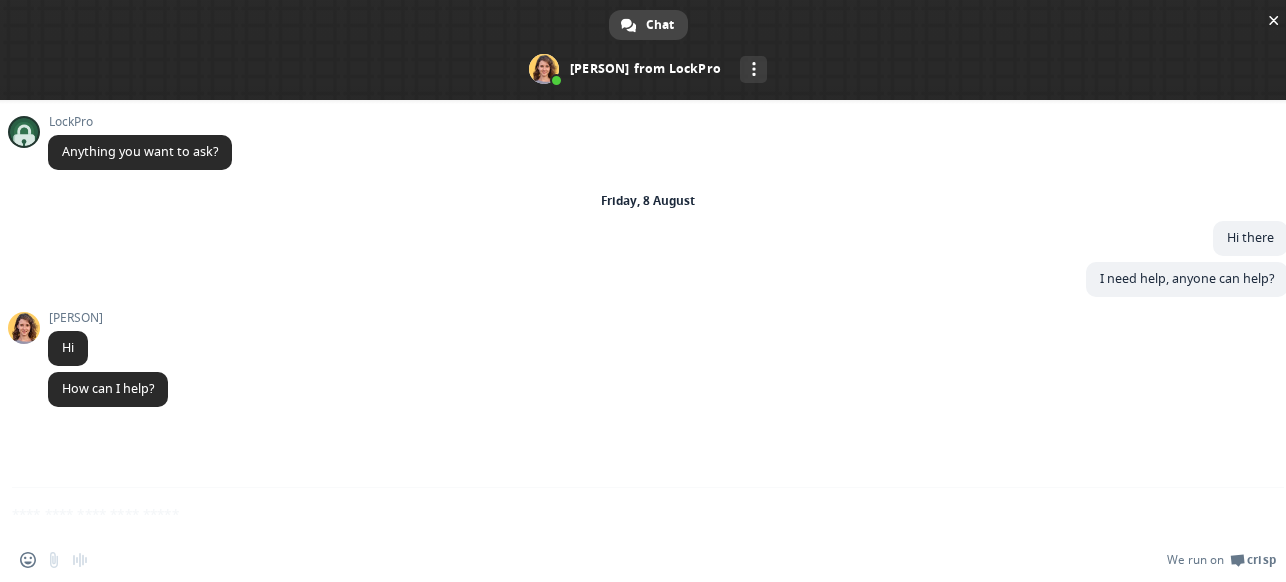 click on "LockPro Anything you want to ask?" at bounding box center (668, 153) 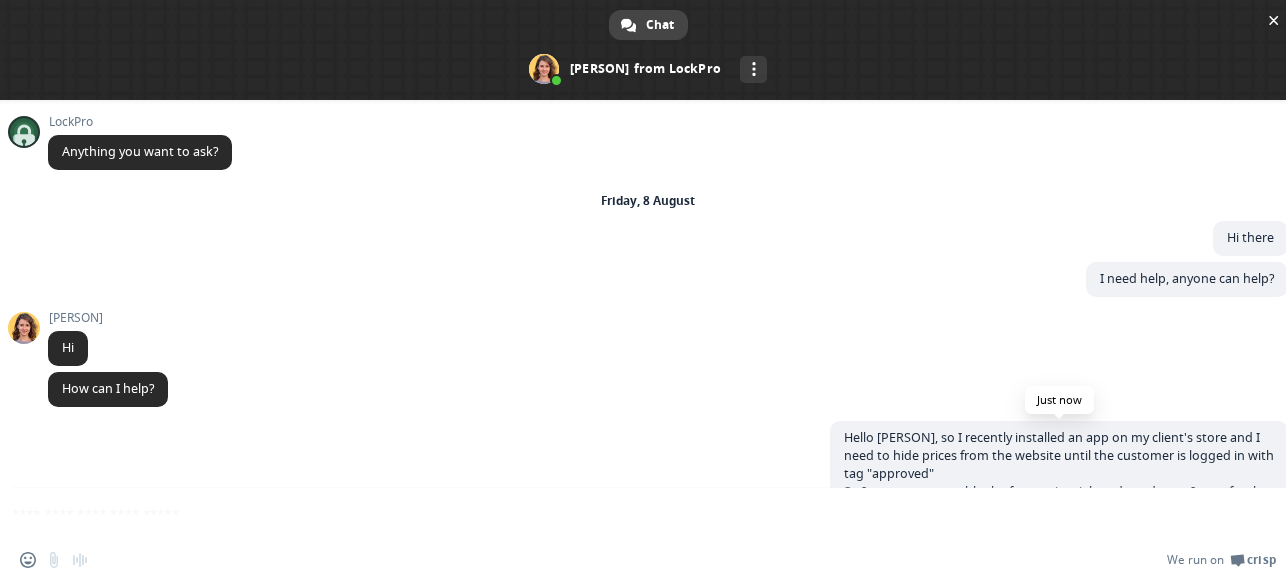 scroll, scrollTop: 235, scrollLeft: 0, axis: vertical 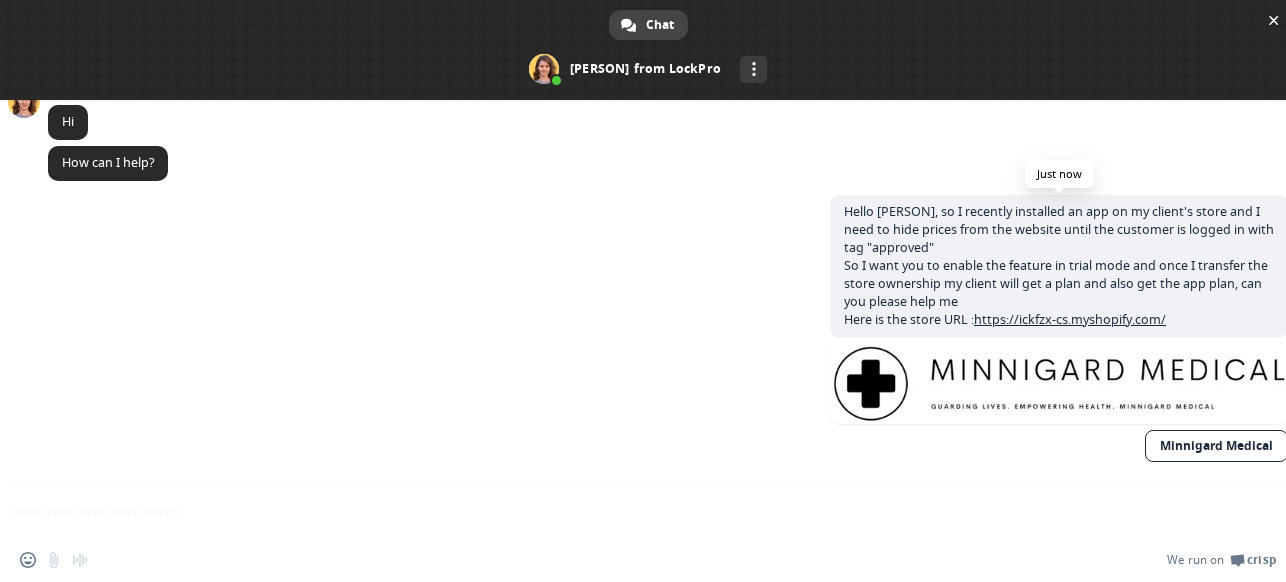 click on "Hello Sophia, so I recently installed an app on my client's store and I need to hide prices from the website until the customer is logged in with tag "approved" So I want you to enable the feature in trial mode and once I transfer the store ownership my client will get a plan and also get the app plan, can you please help me Here is the store URL :  https://ickfzx-cs.myshopify.com/" at bounding box center [1059, 265] 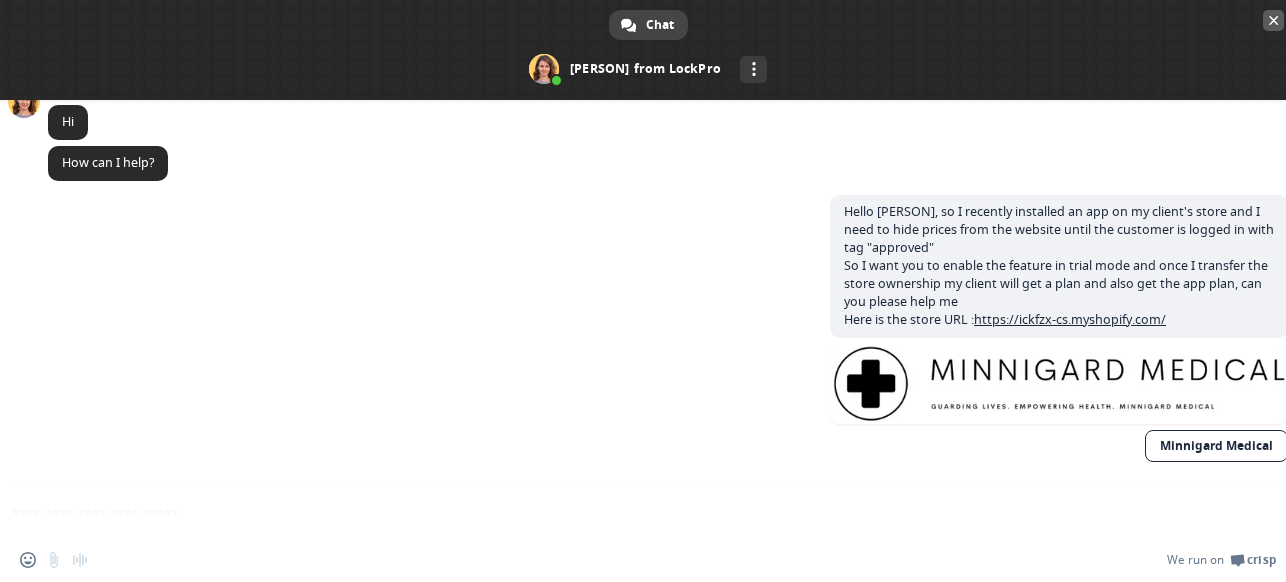 click at bounding box center [1274, 20] 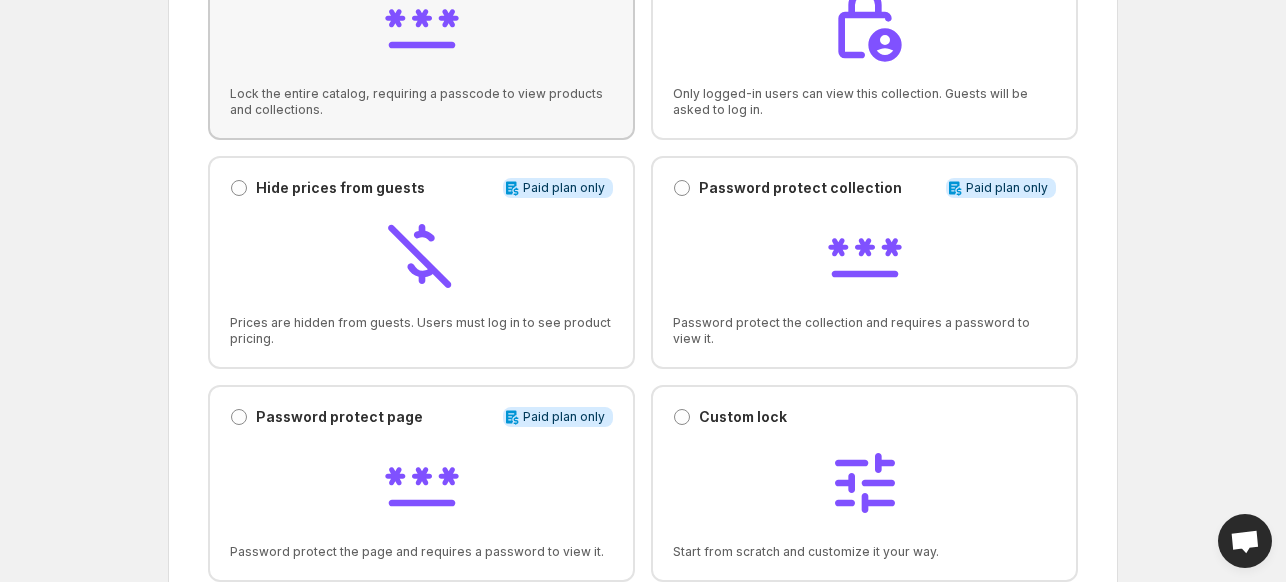 scroll, scrollTop: 300, scrollLeft: 0, axis: vertical 